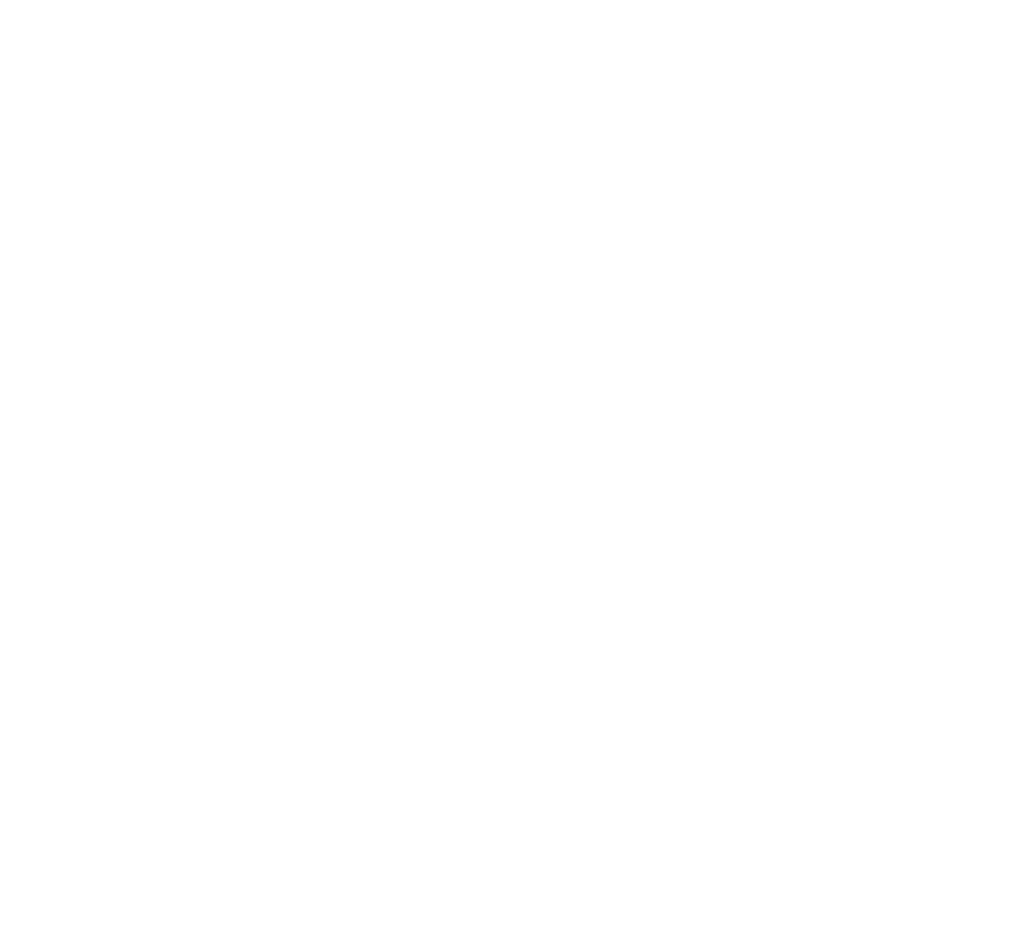 scroll, scrollTop: 0, scrollLeft: 0, axis: both 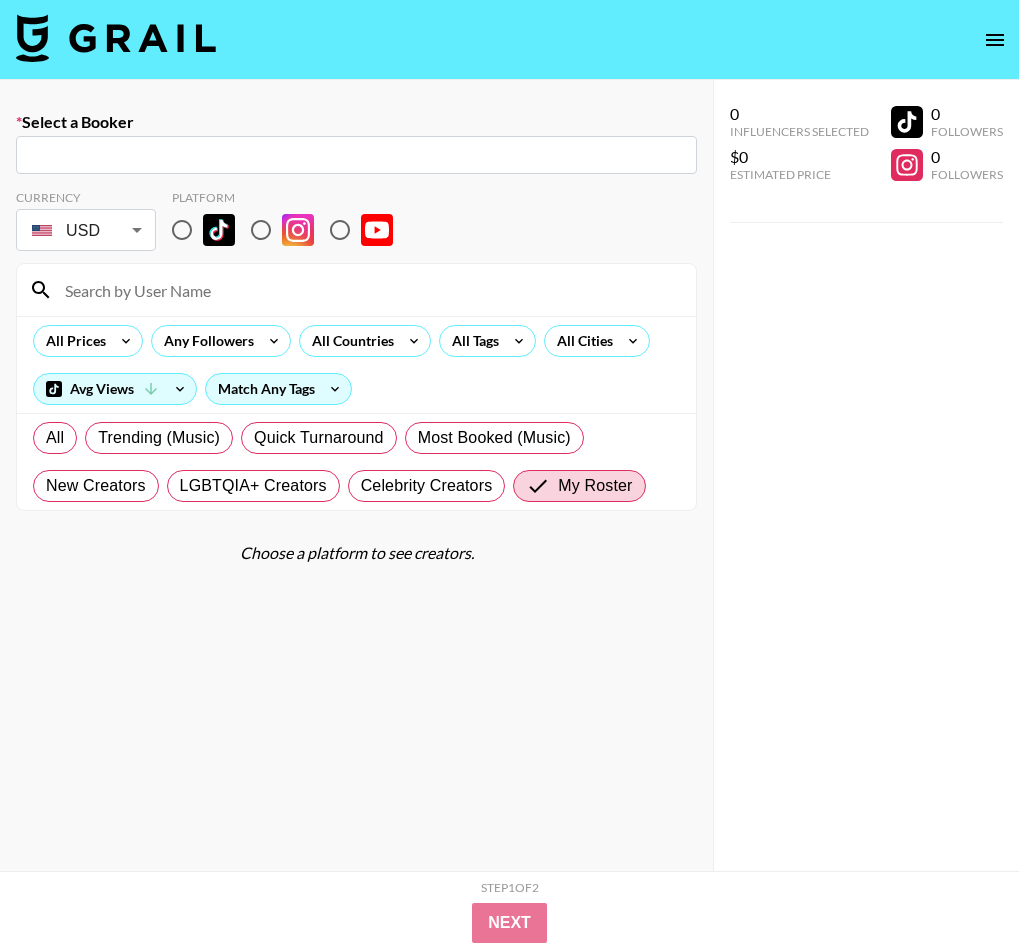 click at bounding box center [116, 38] 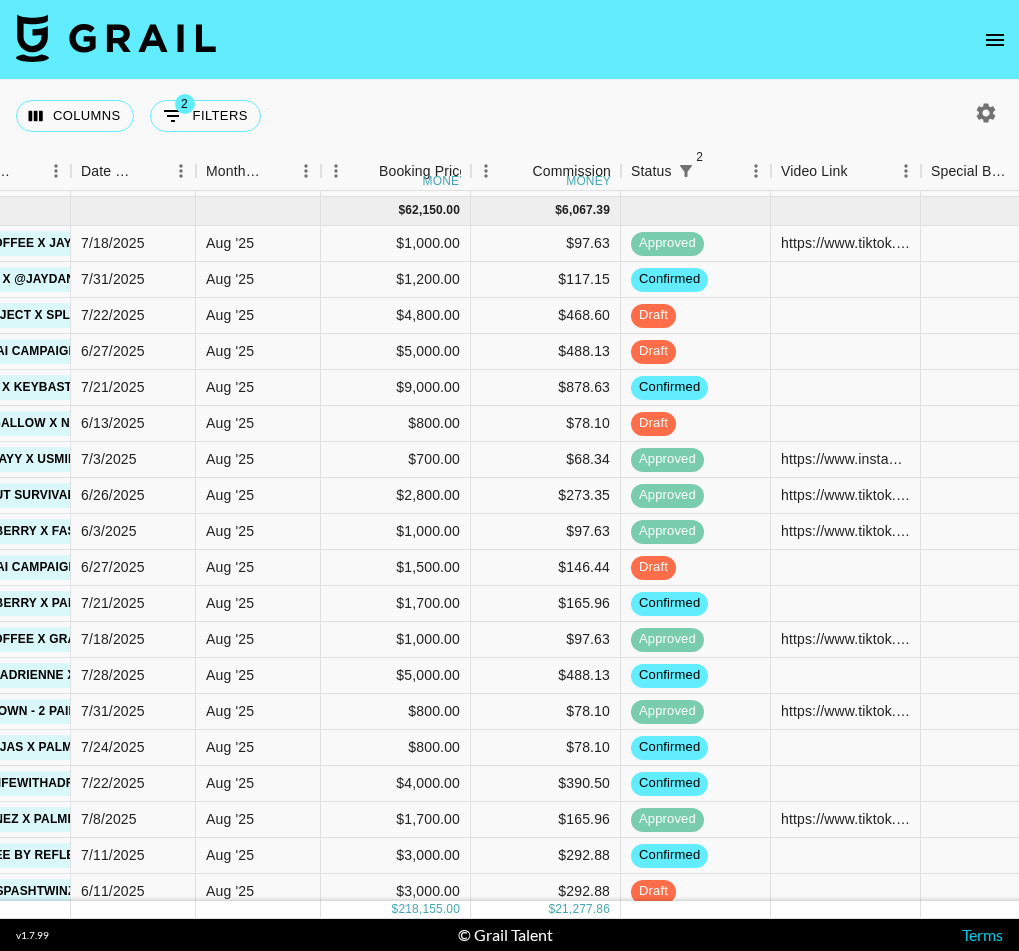 scroll, scrollTop: 131, scrollLeft: 1046, axis: both 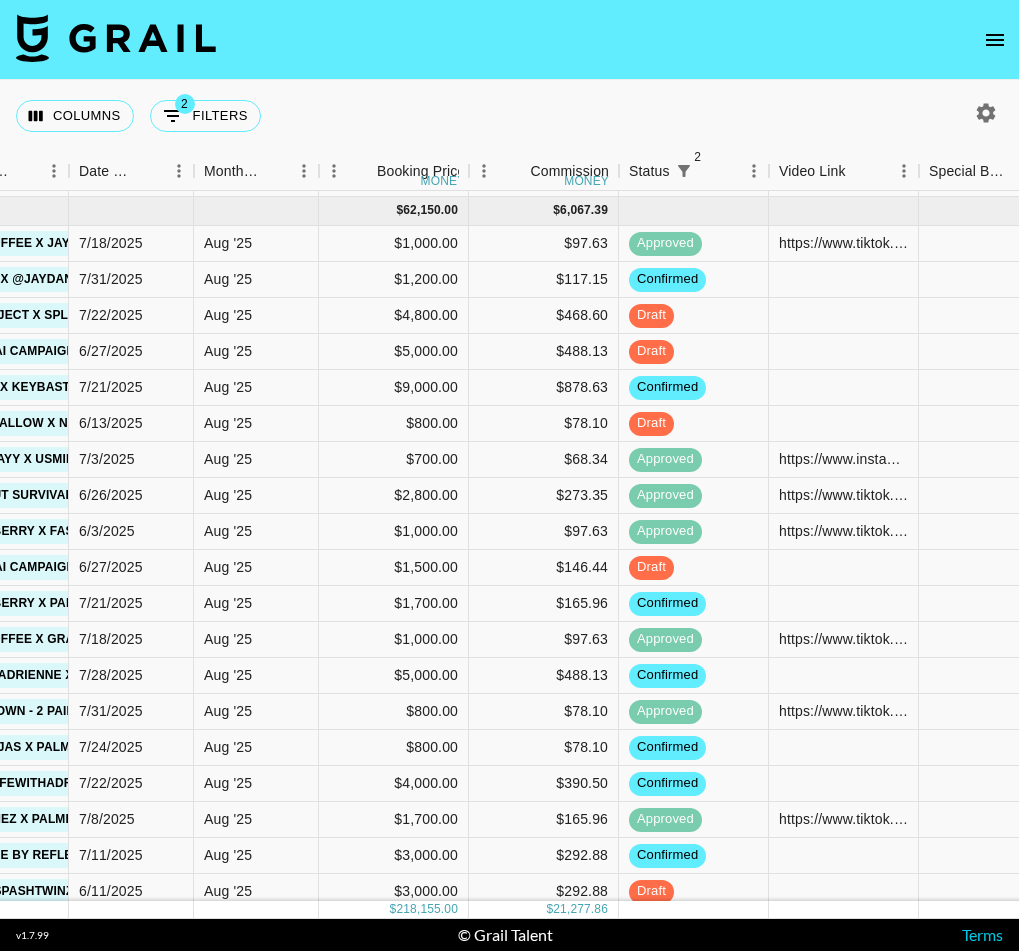 click 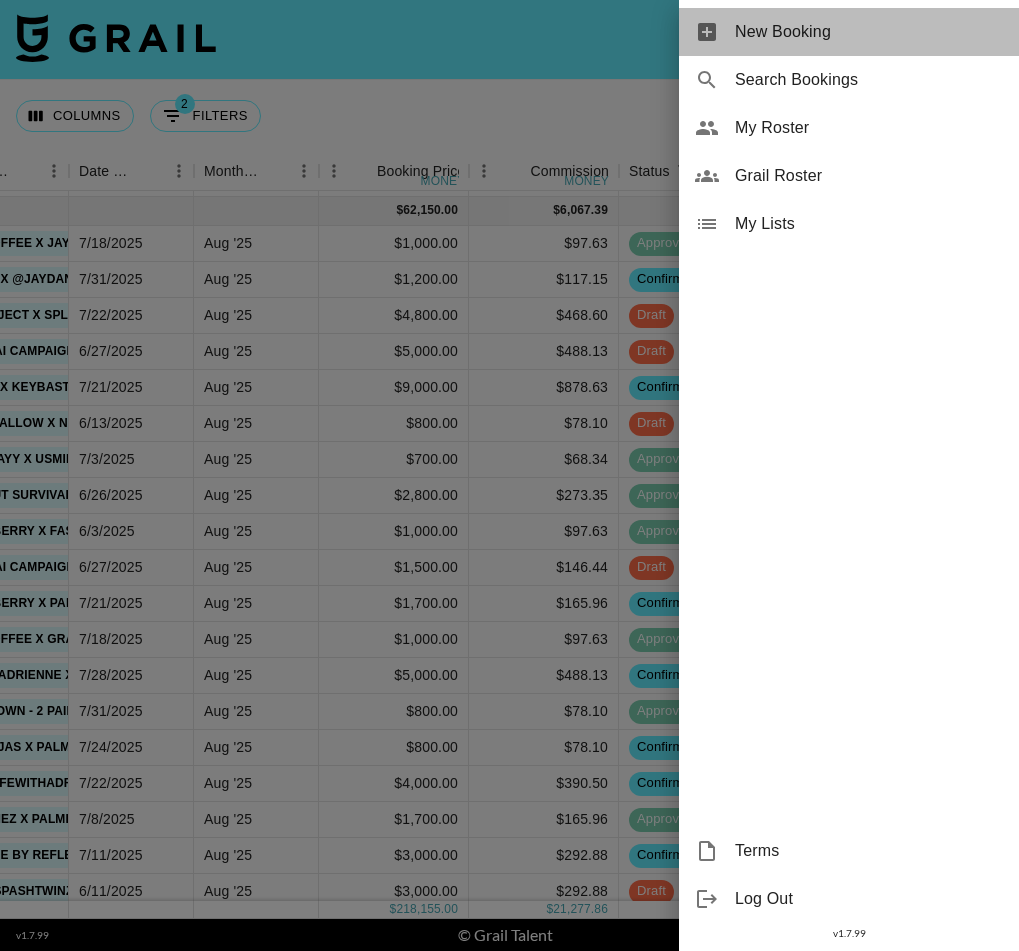 click on "New Booking" at bounding box center [869, 32] 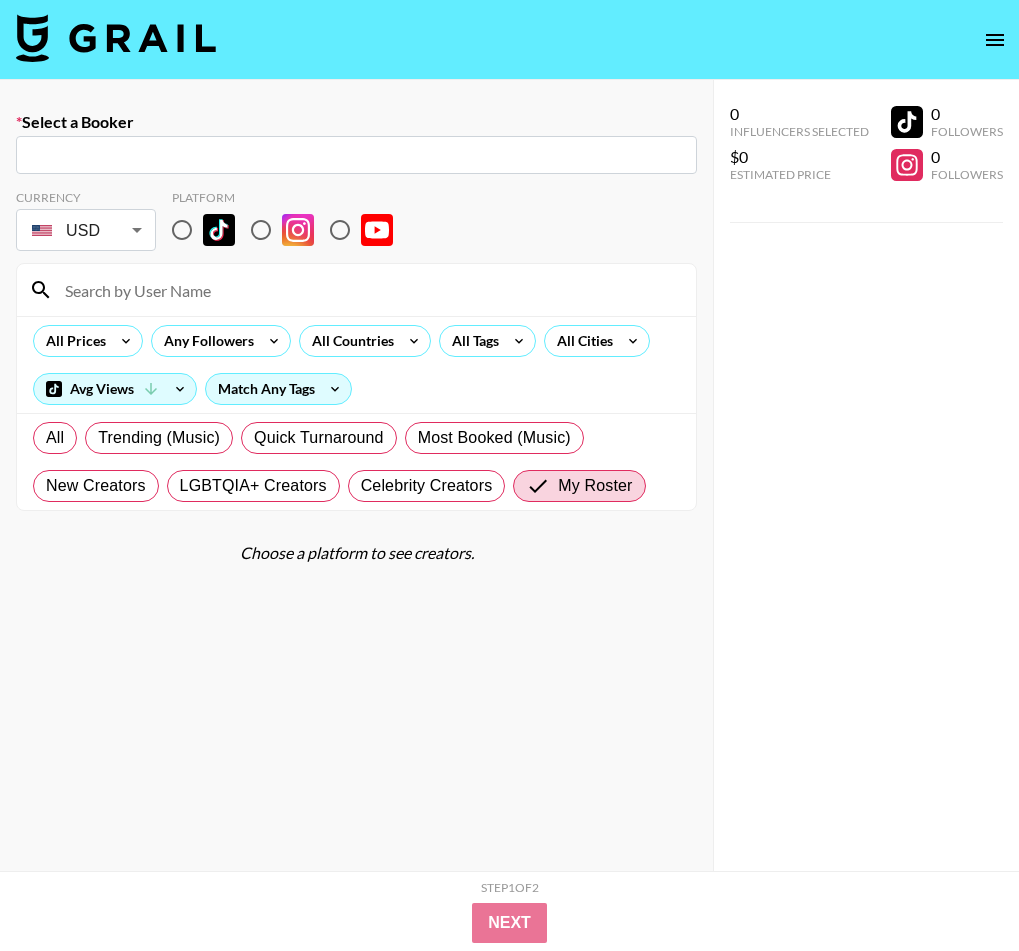 click at bounding box center (116, 38) 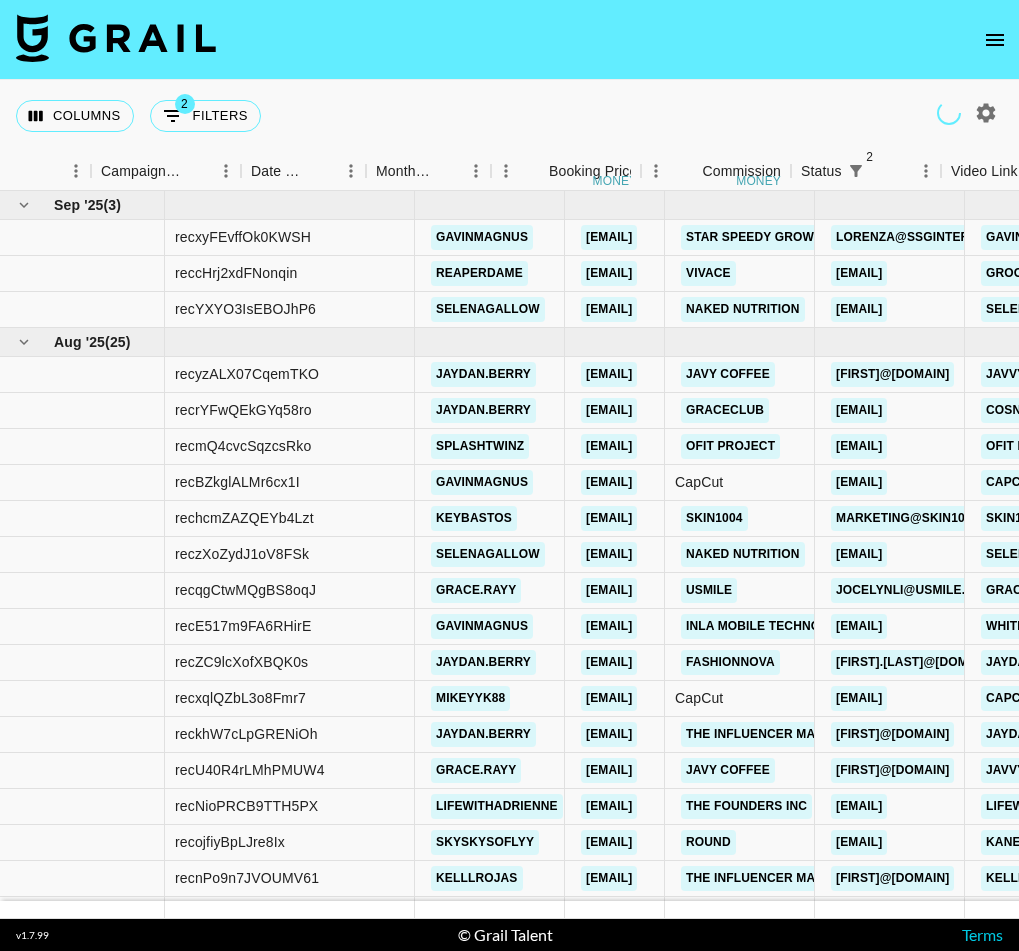 scroll, scrollTop: 0, scrollLeft: 874, axis: horizontal 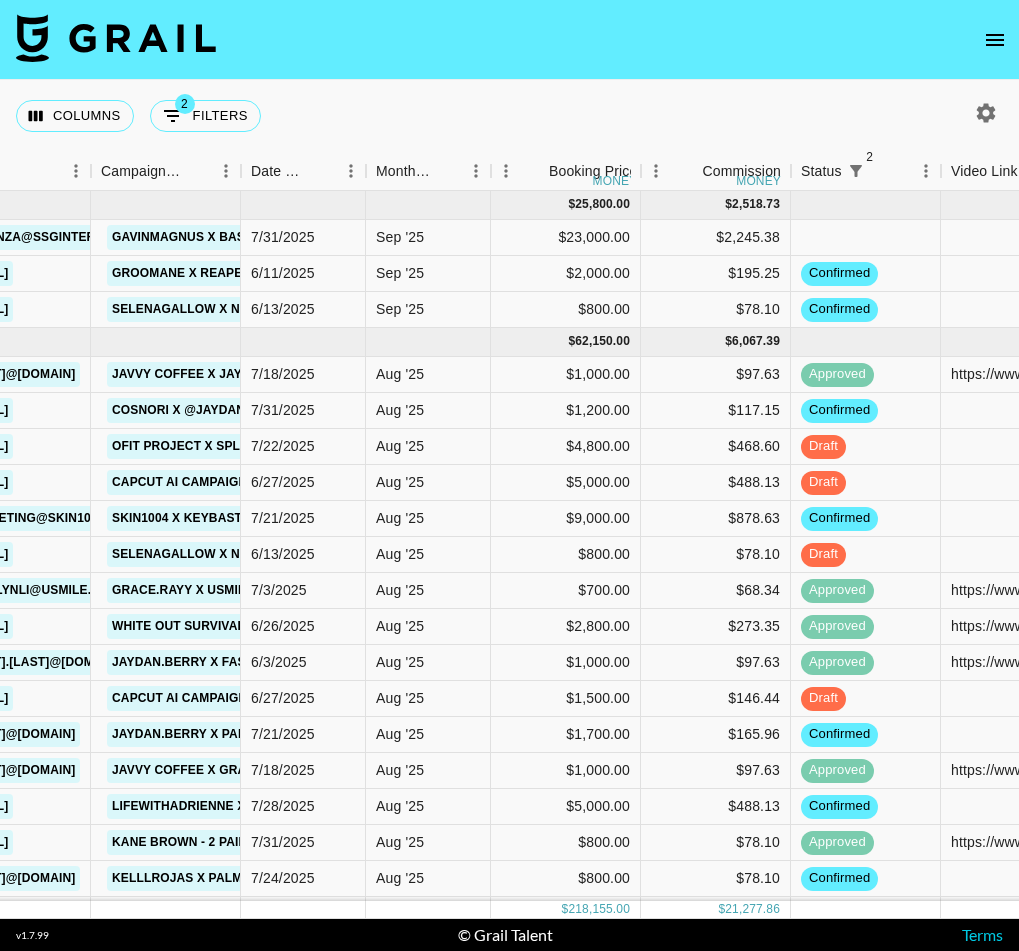click 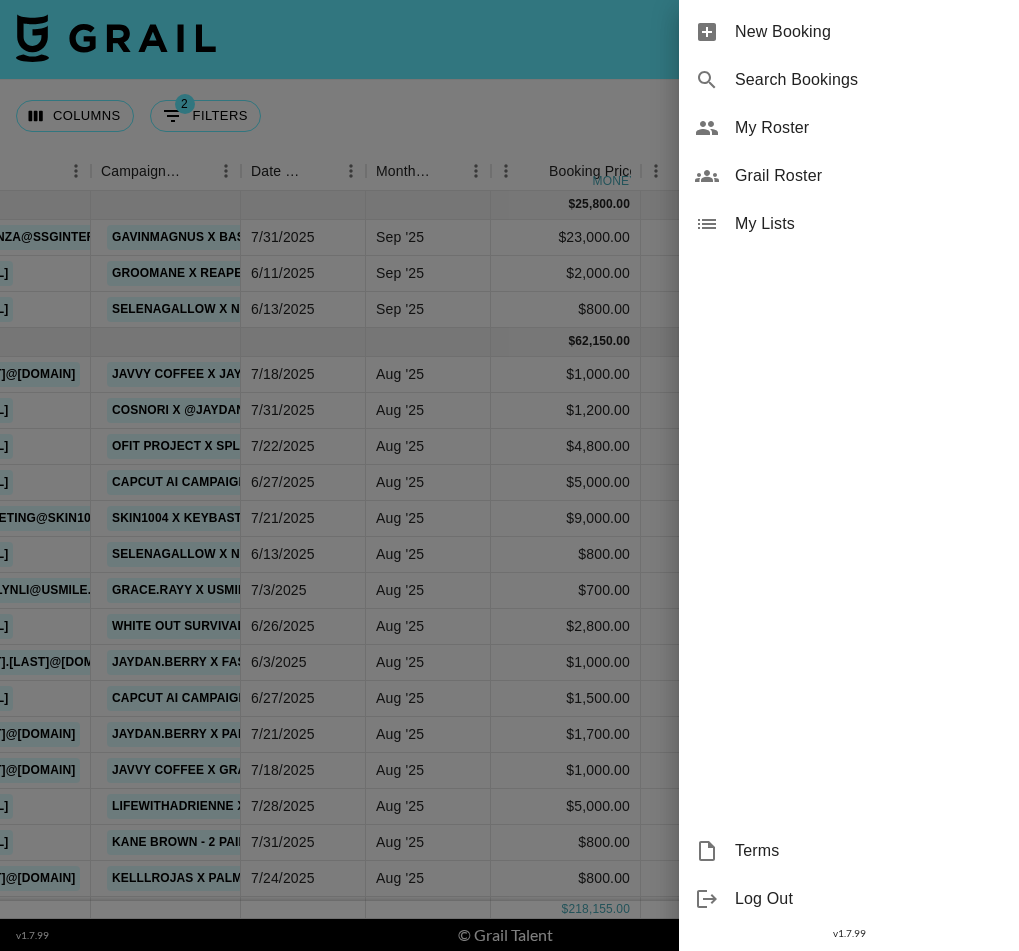click on "New Booking" at bounding box center (869, 32) 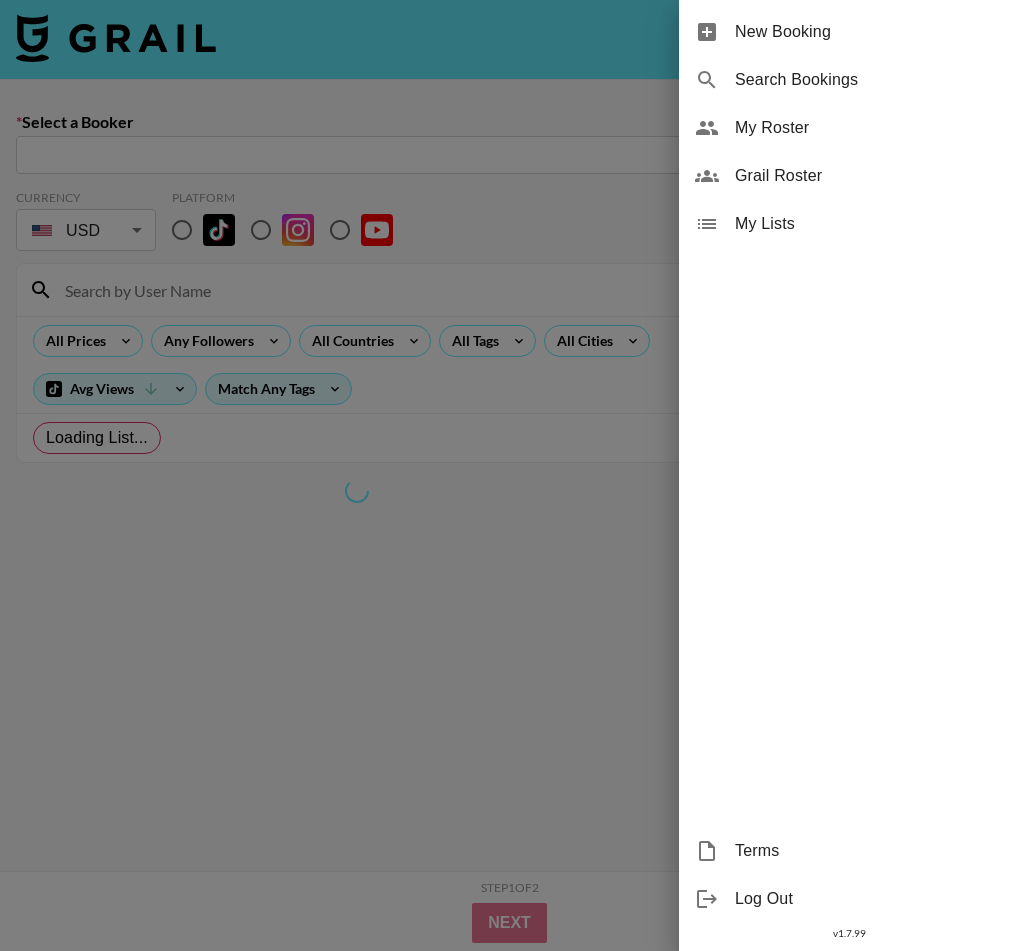 click at bounding box center [509, 475] 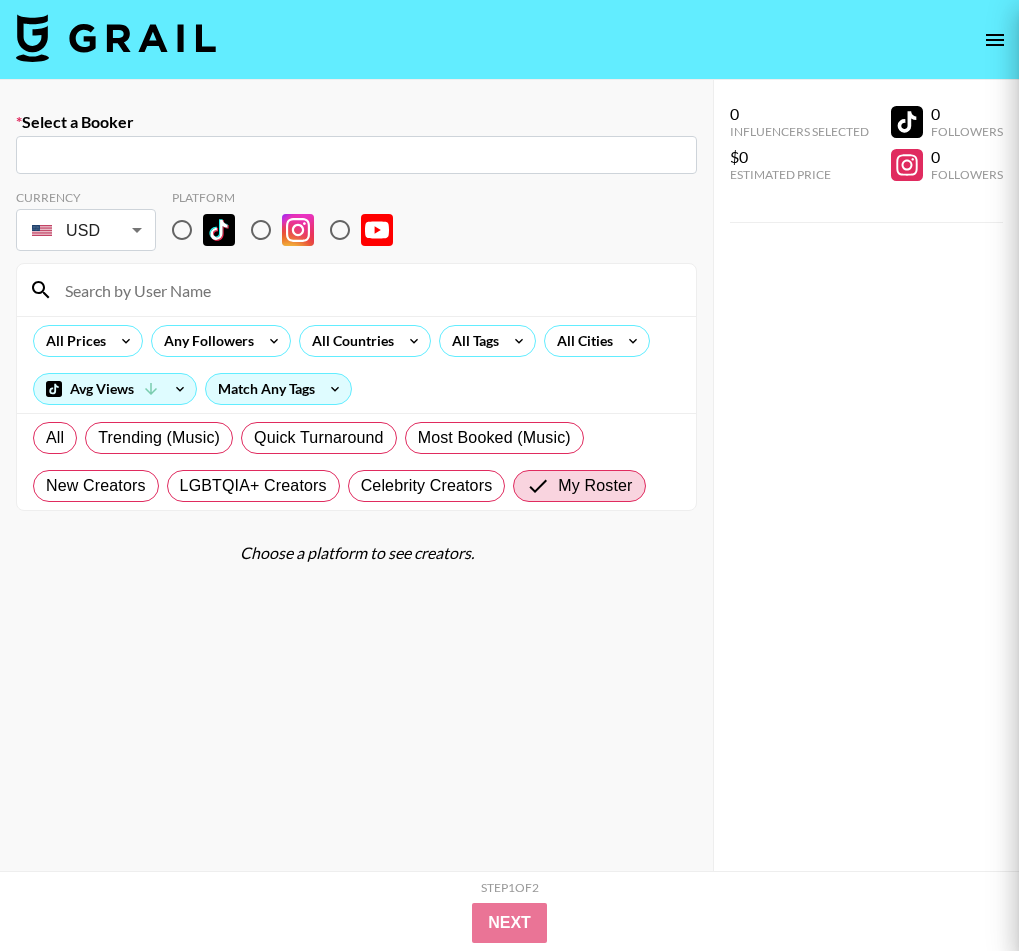 scroll, scrollTop: 0, scrollLeft: 0, axis: both 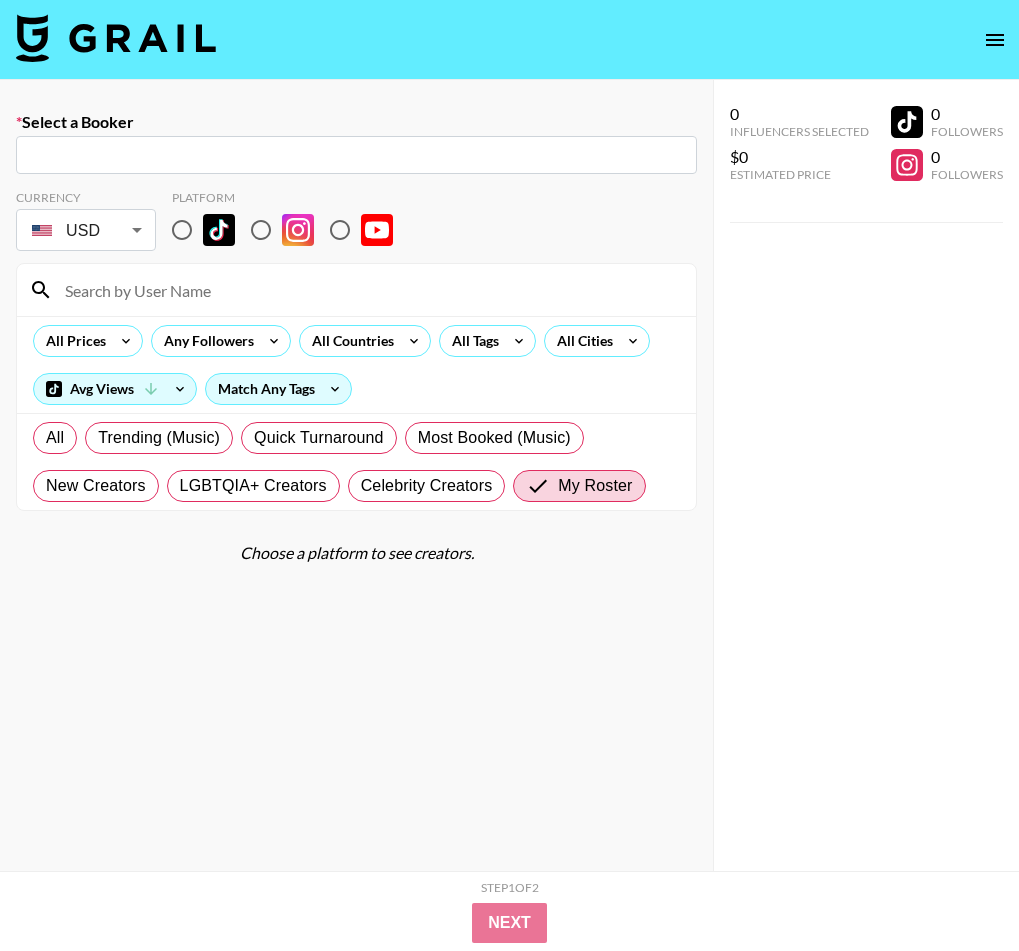 click at bounding box center [356, 155] 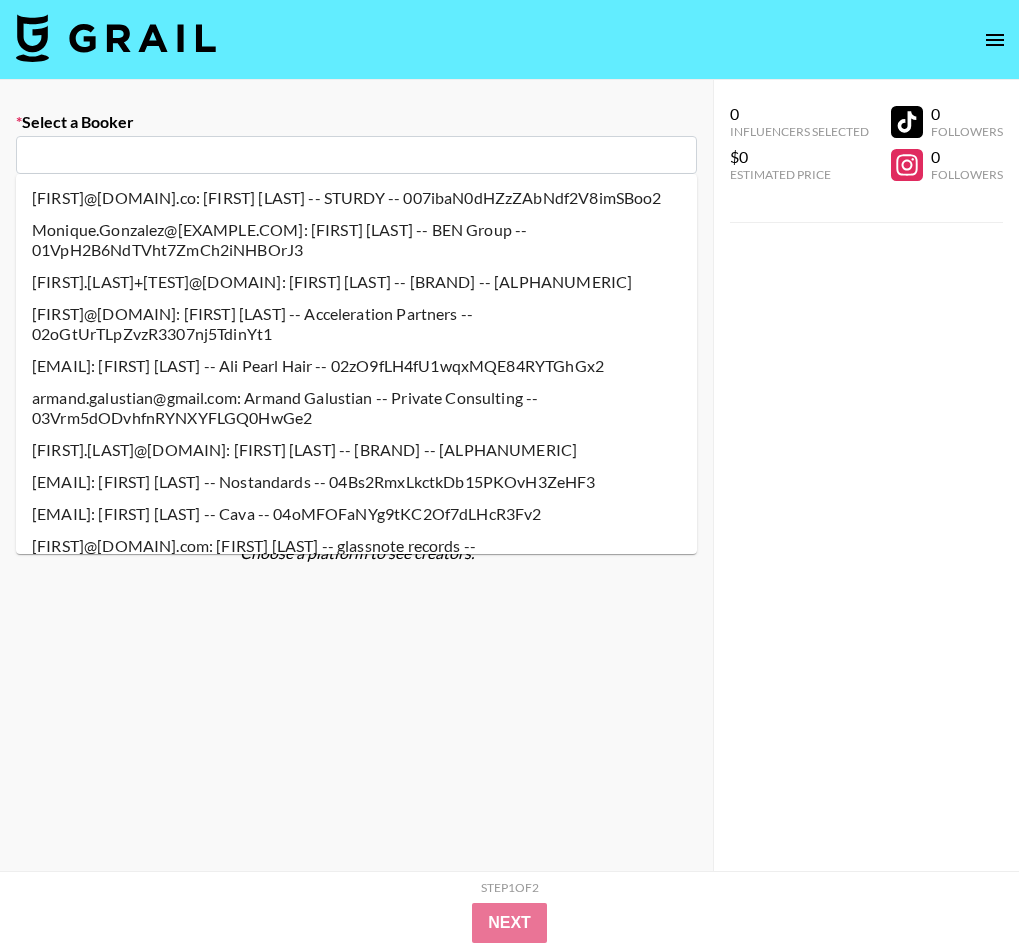 paste on "[EMAIL]" 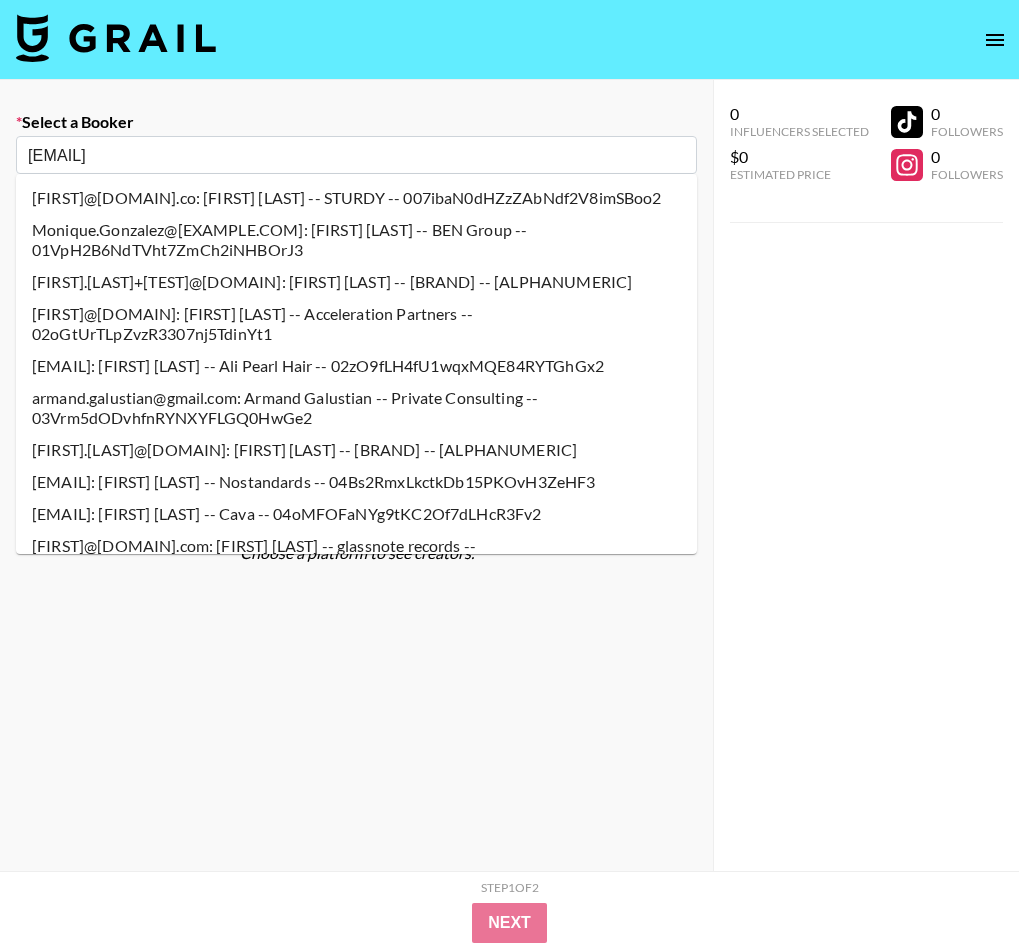 paste on "Add New Booker "[EMAIL]"" 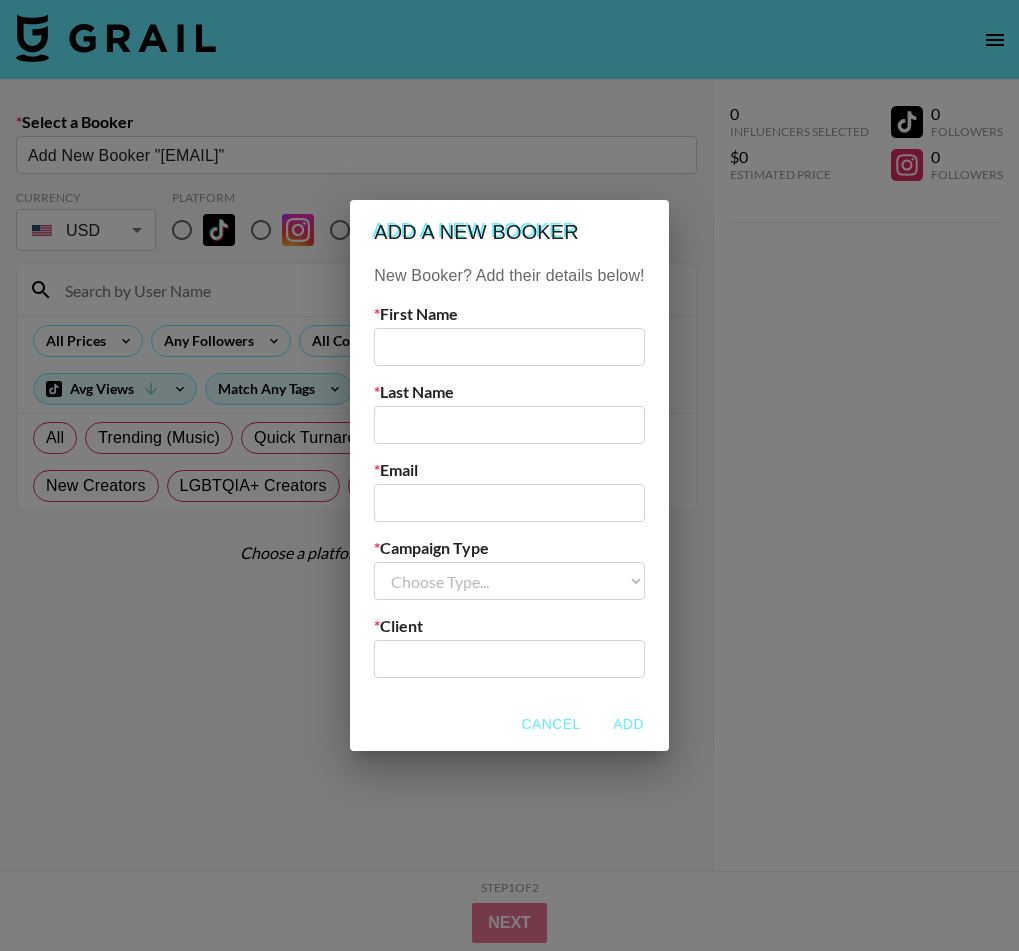 type 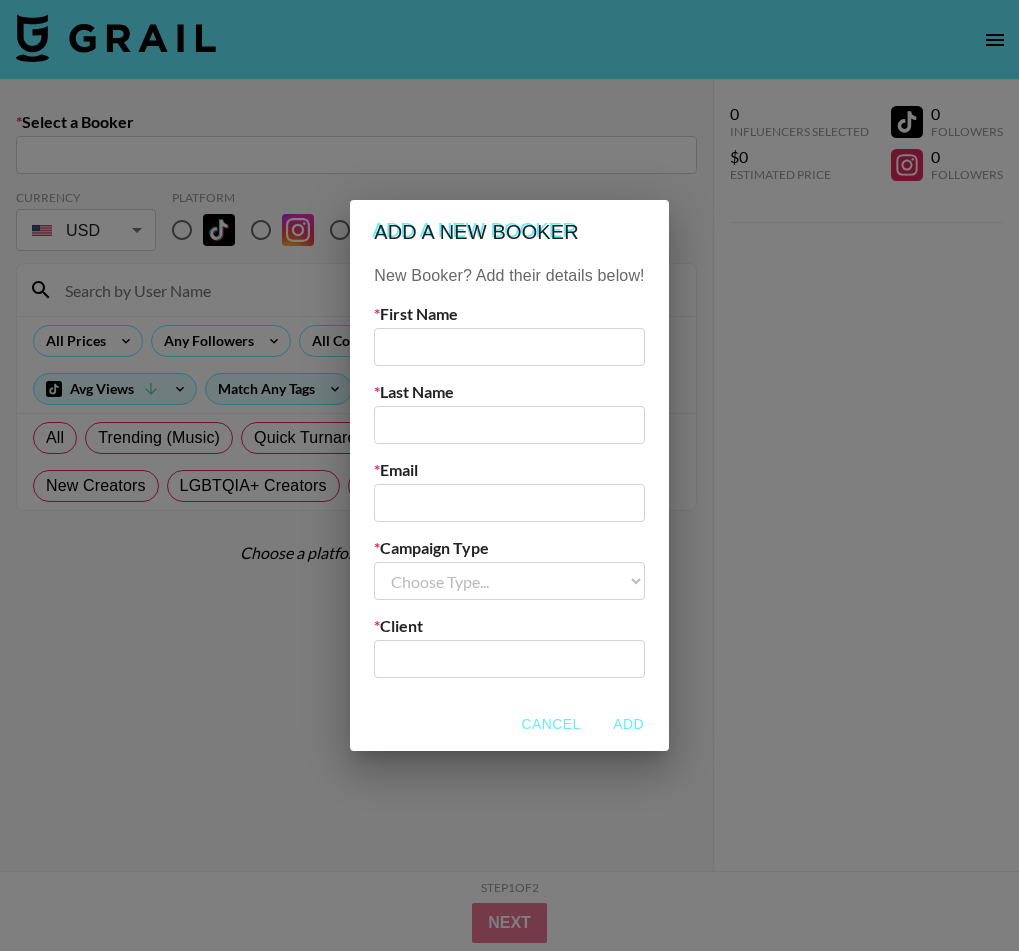 click at bounding box center [509, 347] 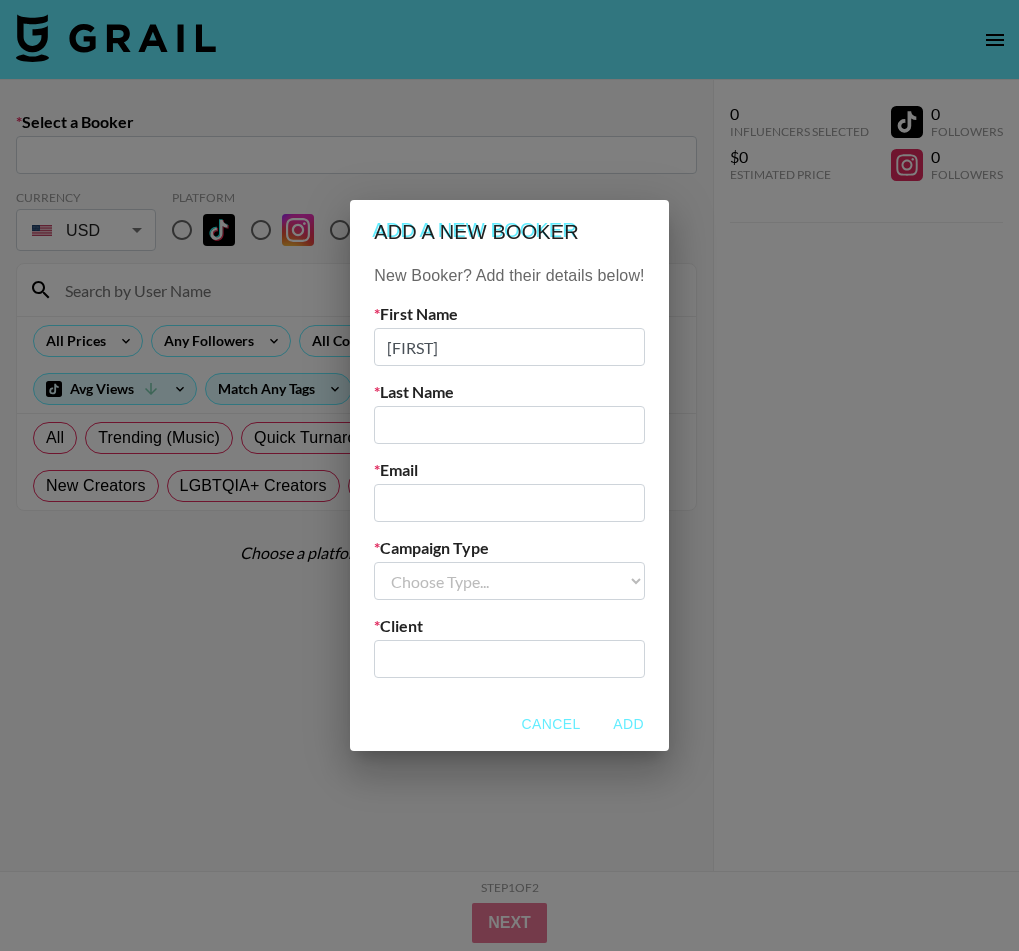 type on "[FIRST]" 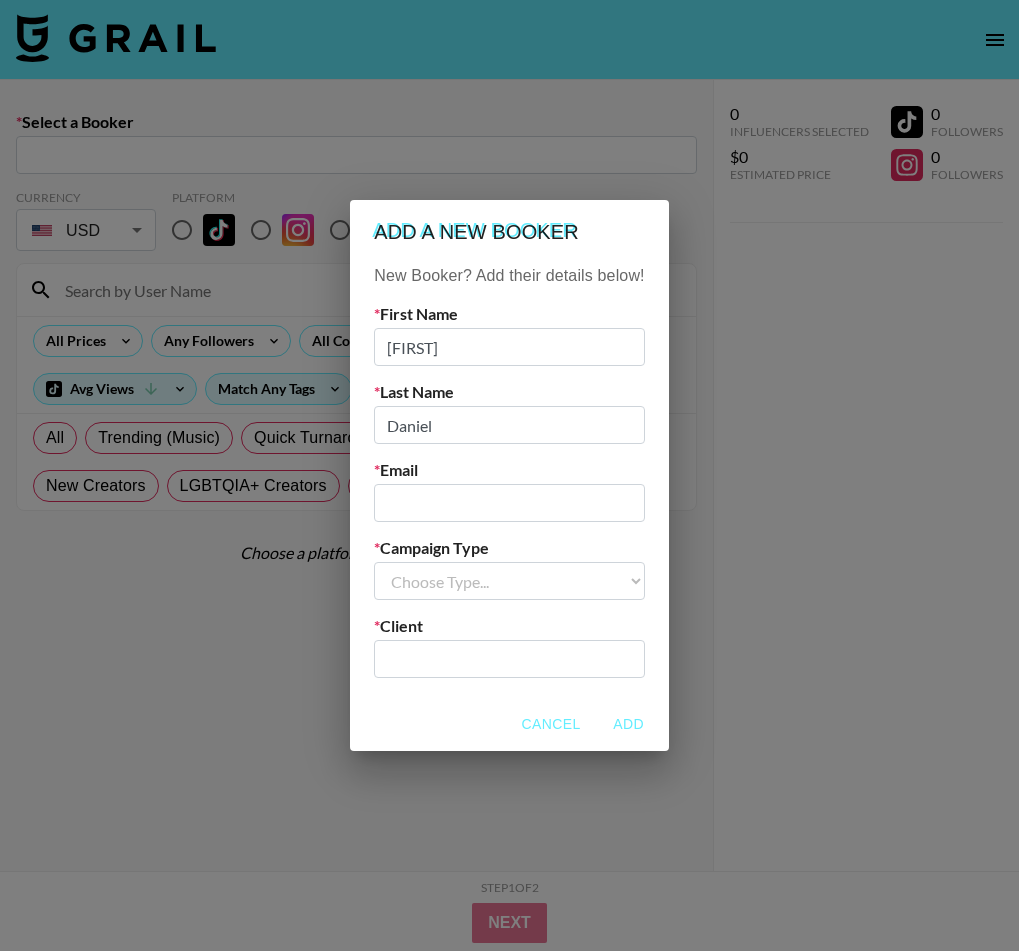 type on "Daniel" 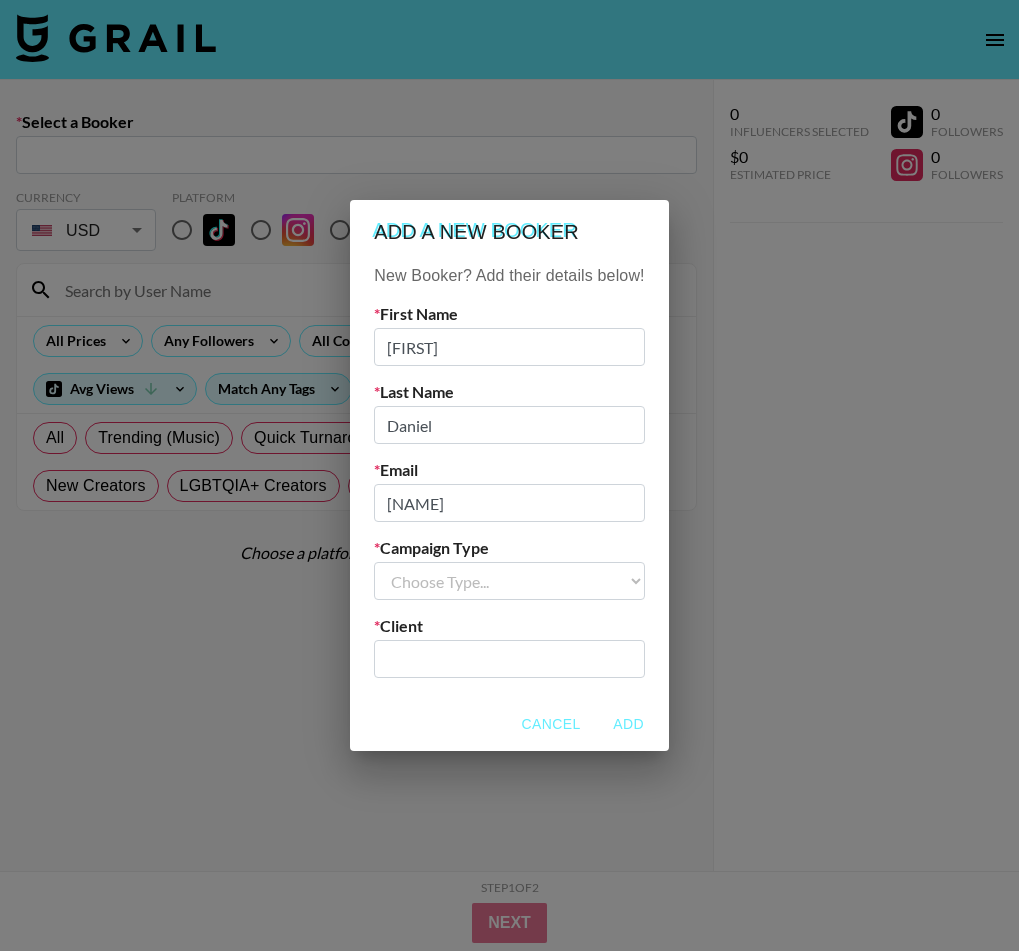 type on "[NAME]" 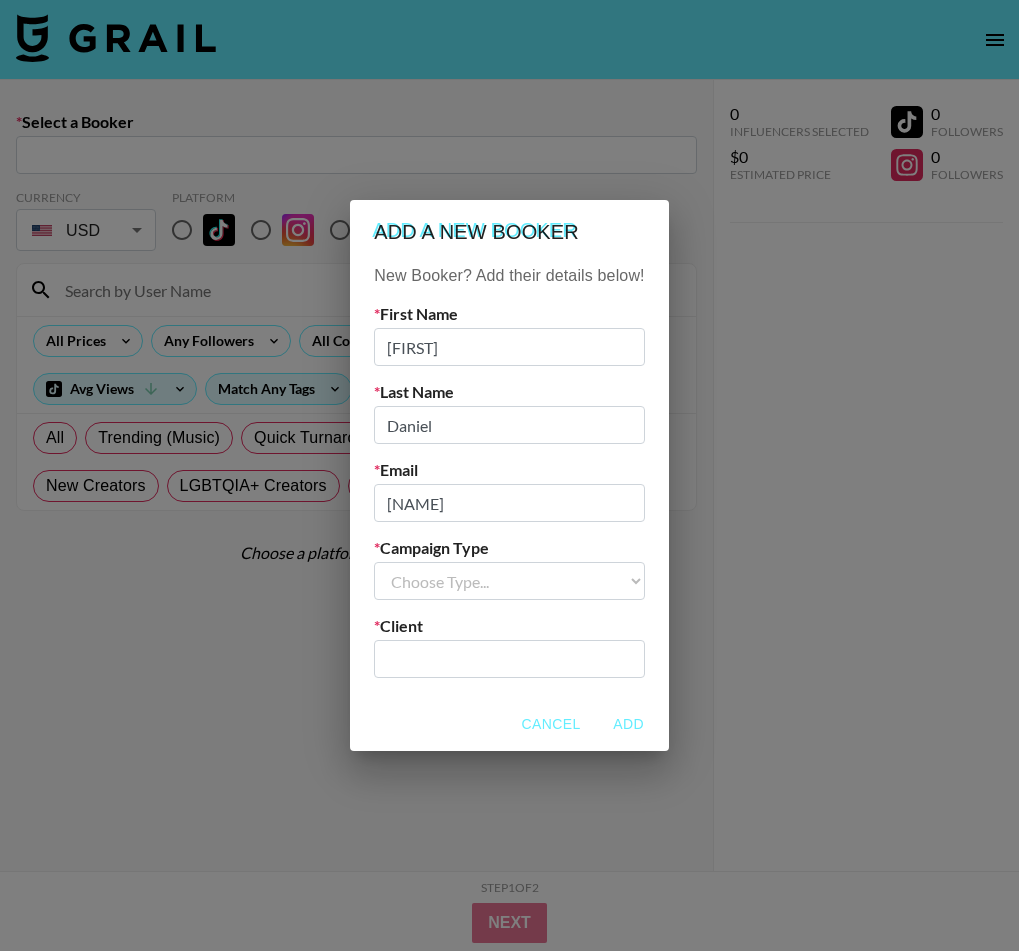 click on "Add a new booker New Booker? Add their details below! First Name [FIRST] Last Name [LAST] Email [EMAIL] Campaign Type Choose Type... Song Promos Brand Promos Client ​ Cancel Add" at bounding box center (509, 475) 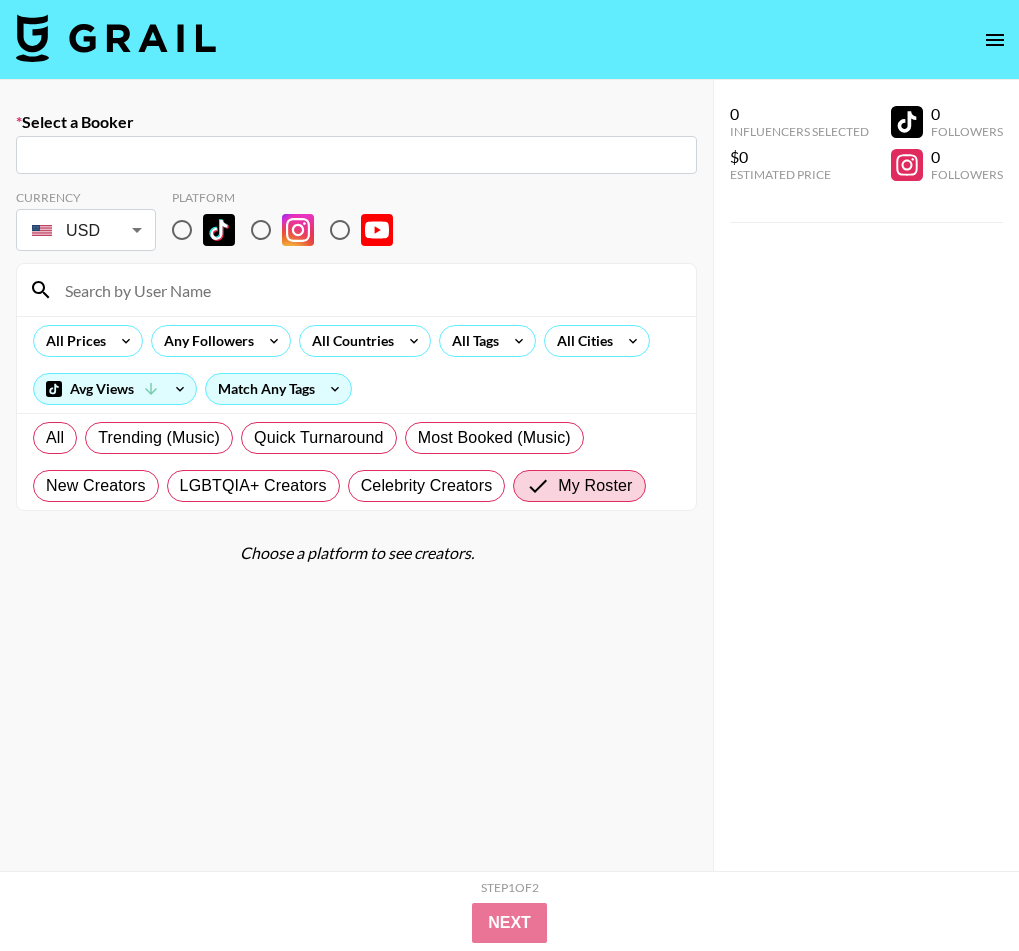 click at bounding box center (356, 155) 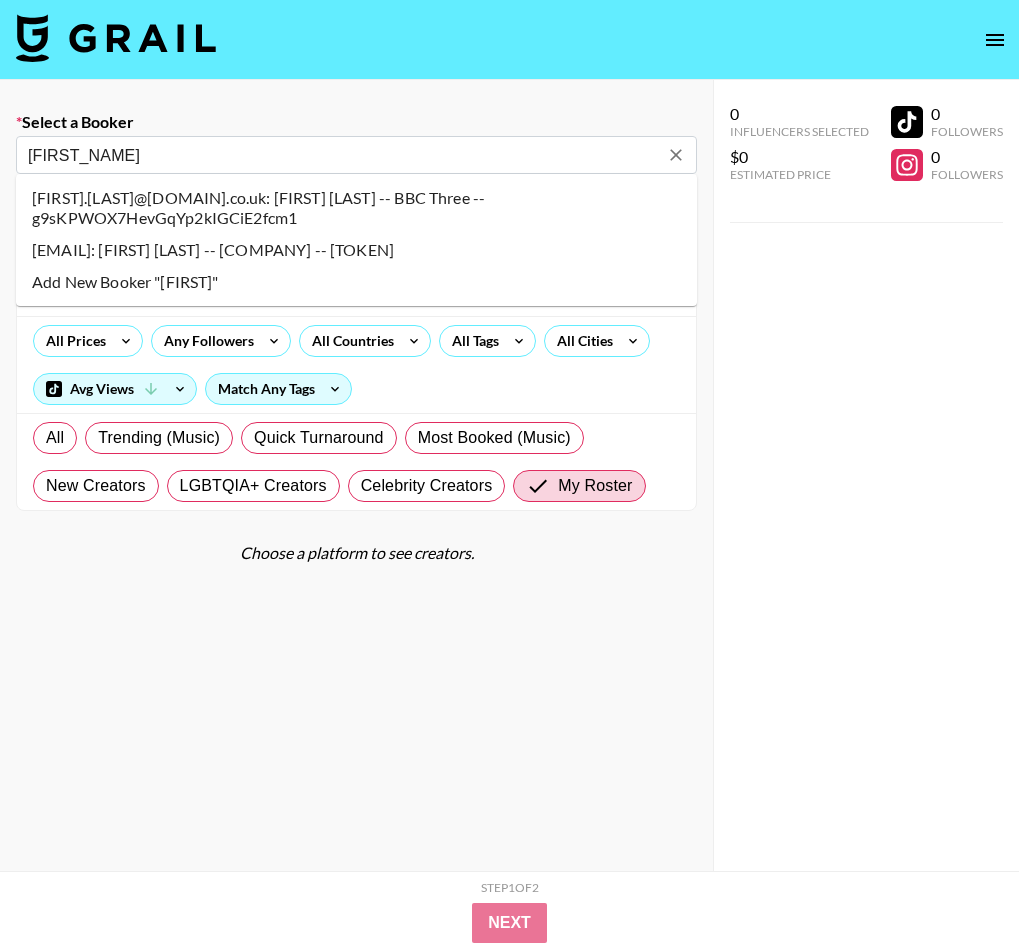 type on "[FIRST_NAME]" 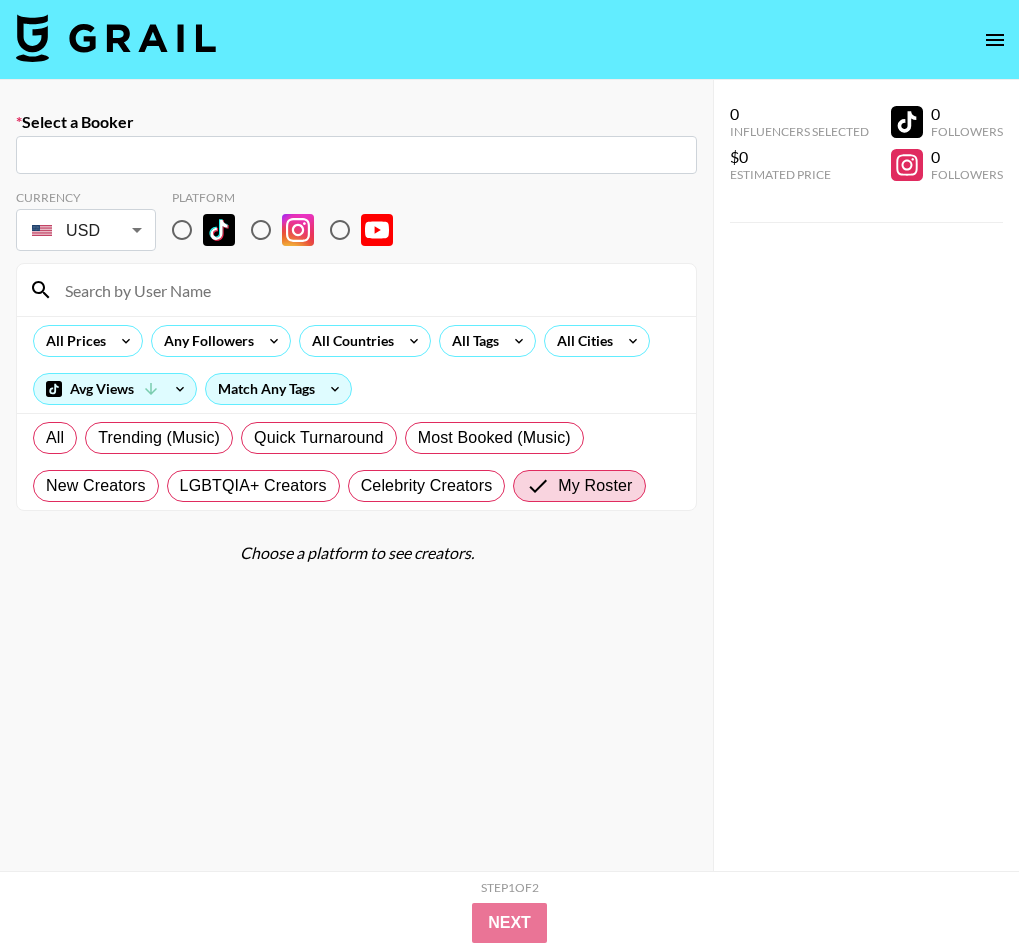 paste on "[EMAIL]" 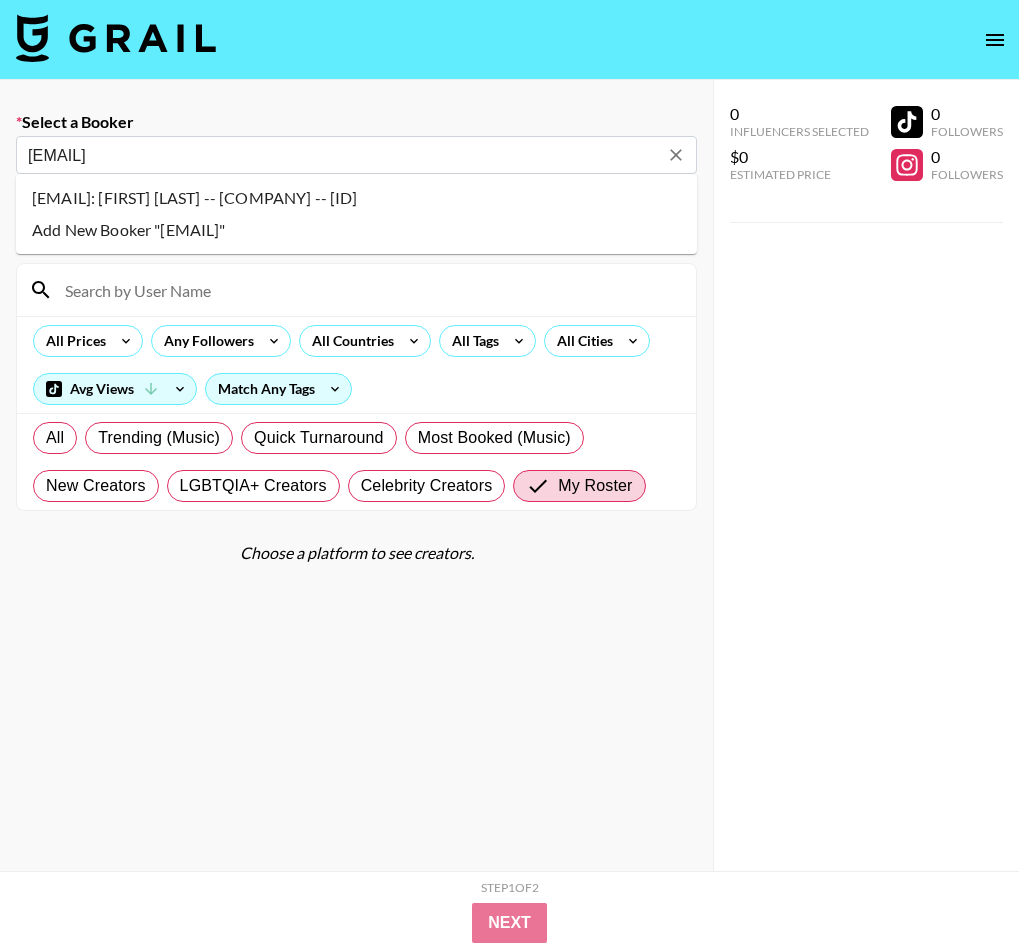 click on "[EMAIL]: [FIRST]  [LAST] -- [COMPANY] -- [ID]" at bounding box center [356, 198] 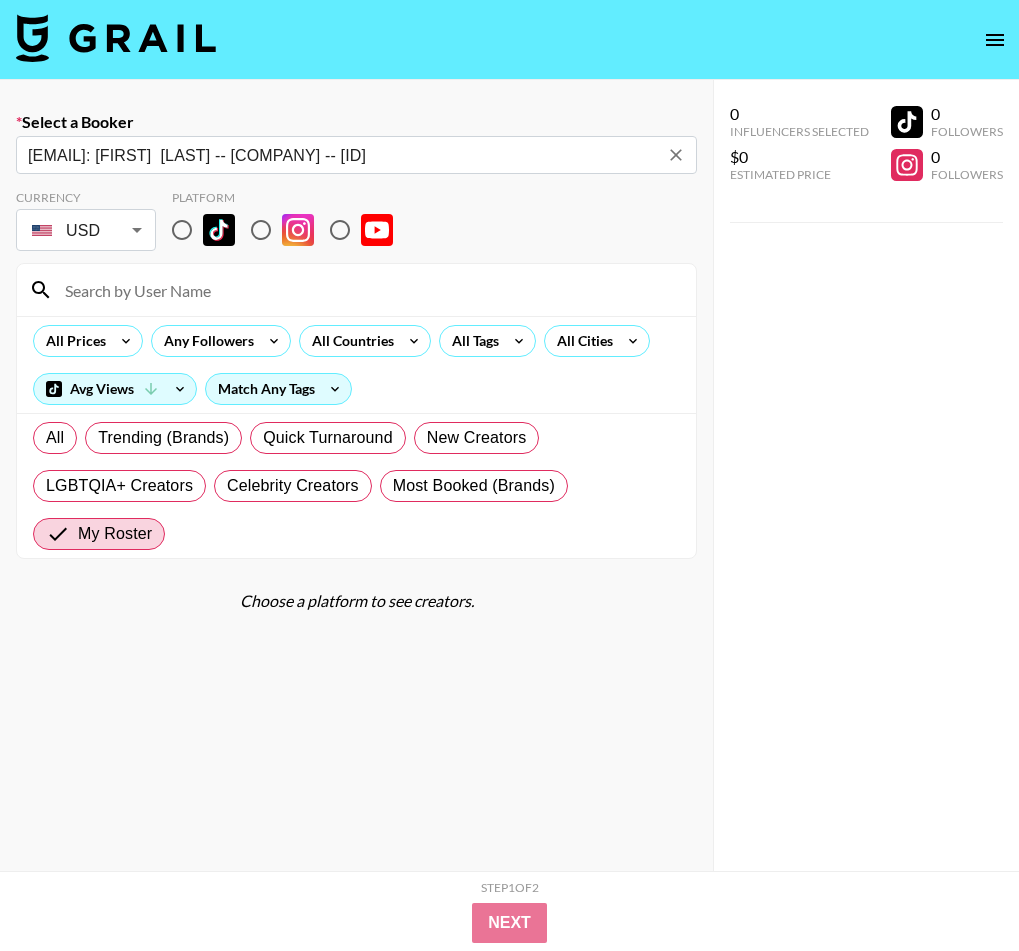 type on "[EMAIL]: [FIRST]  [LAST] -- [COMPANY] -- [ID]" 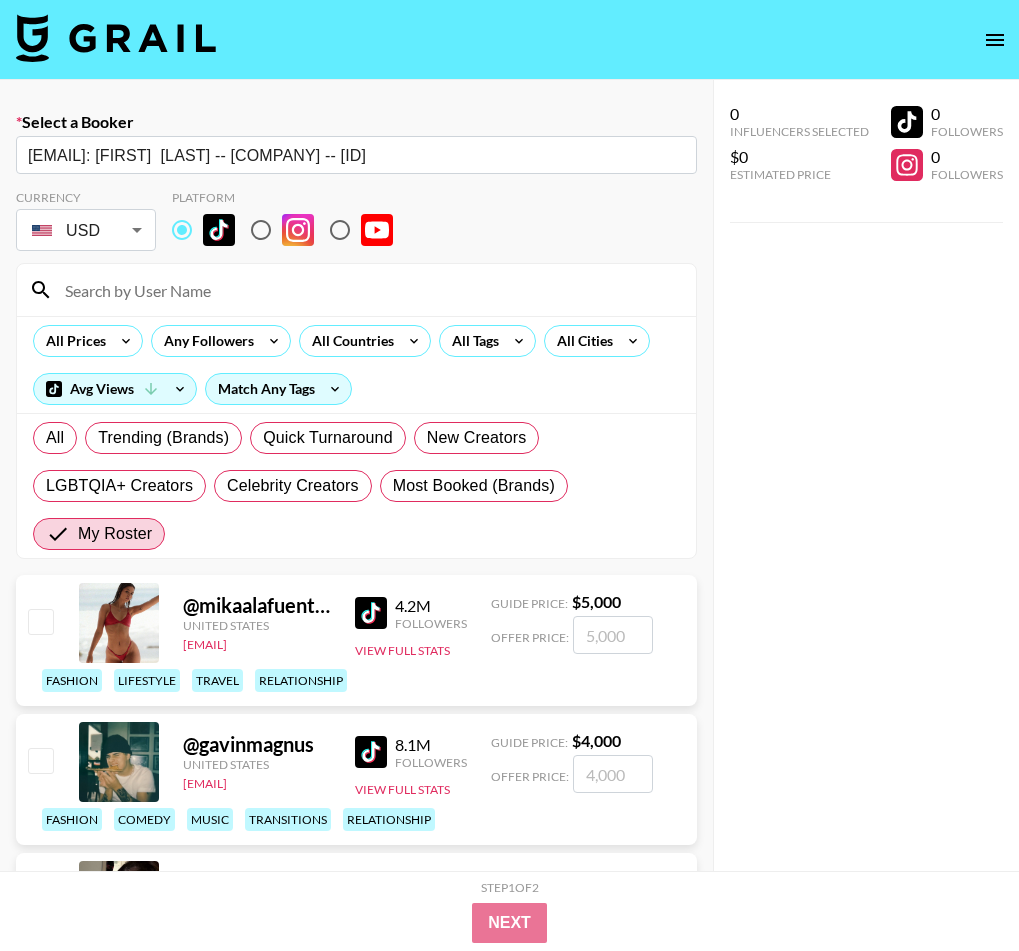 click at bounding box center (368, 290) 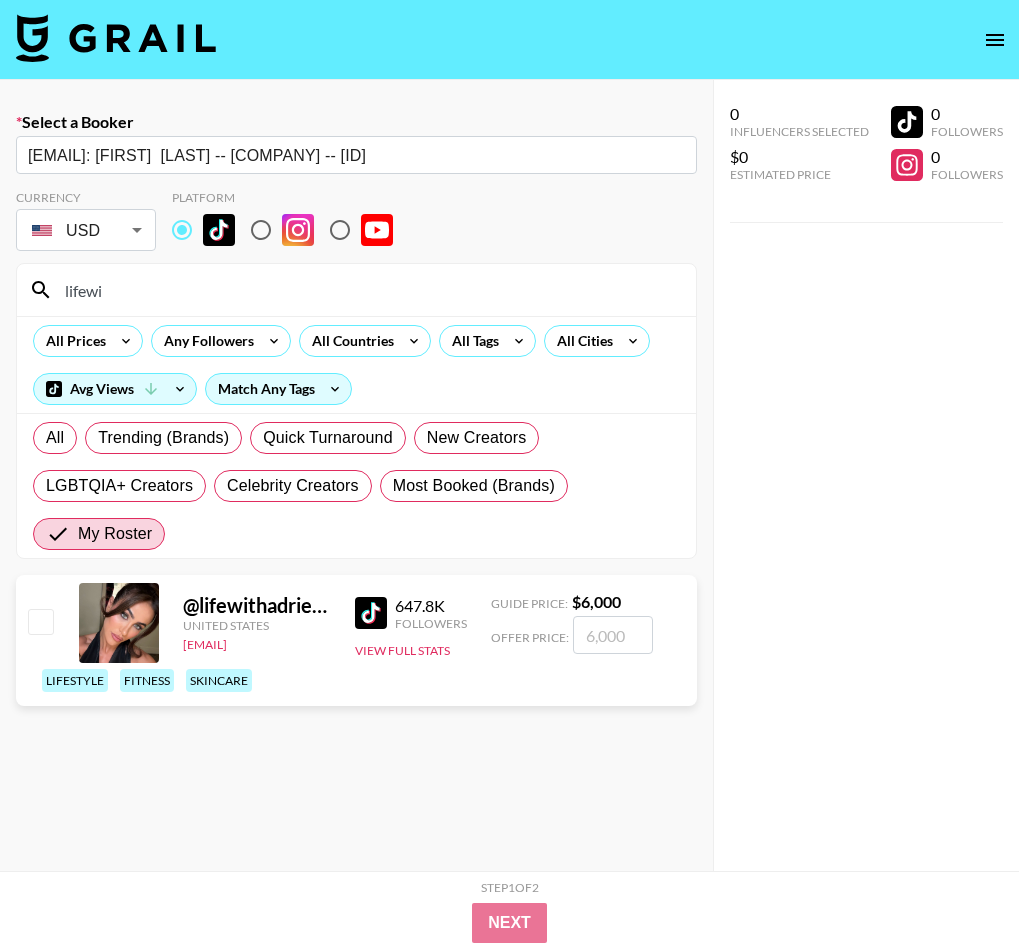 type on "lifewi" 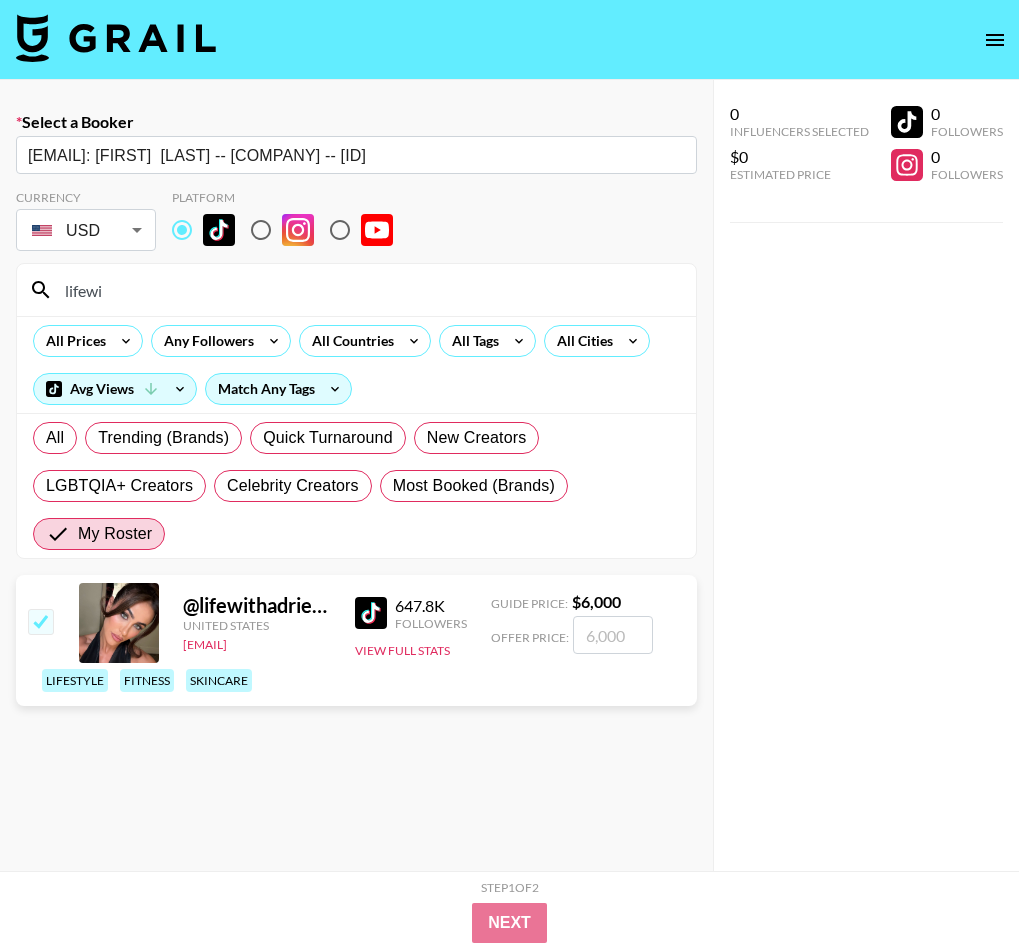 checkbox on "true" 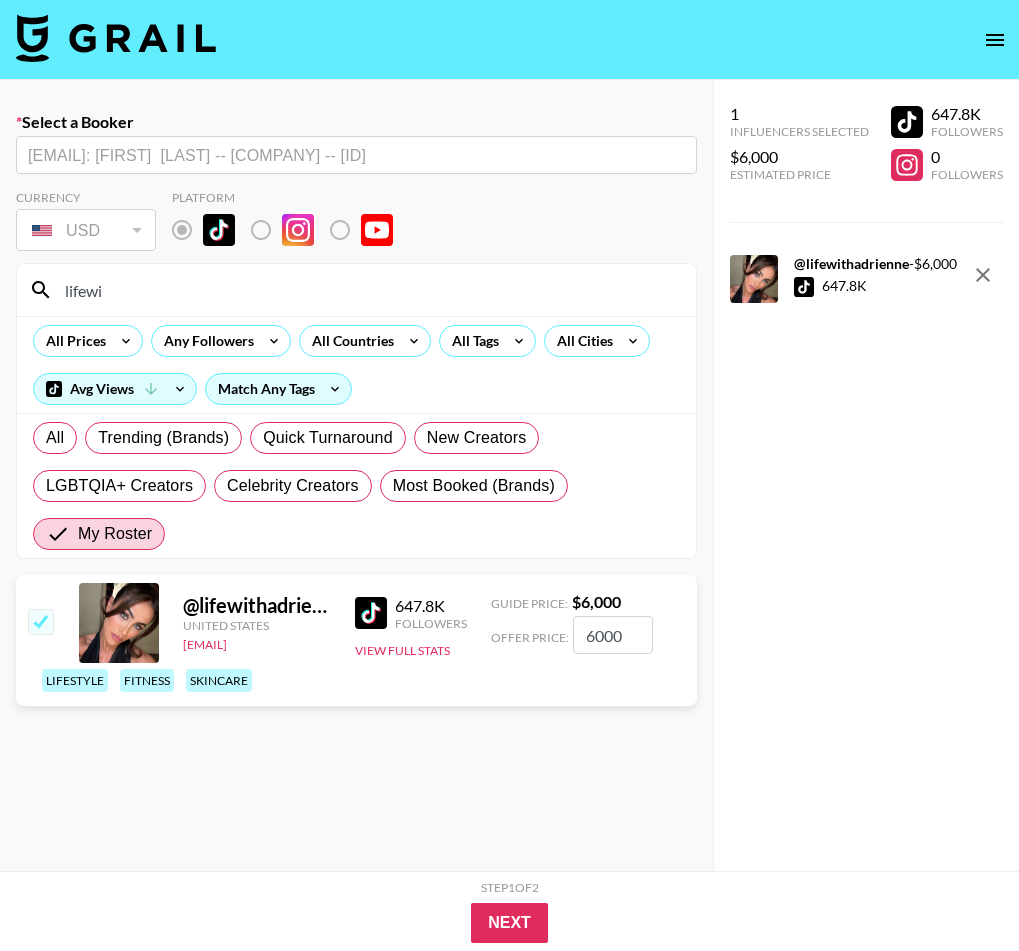 click on "6000" at bounding box center [613, 635] 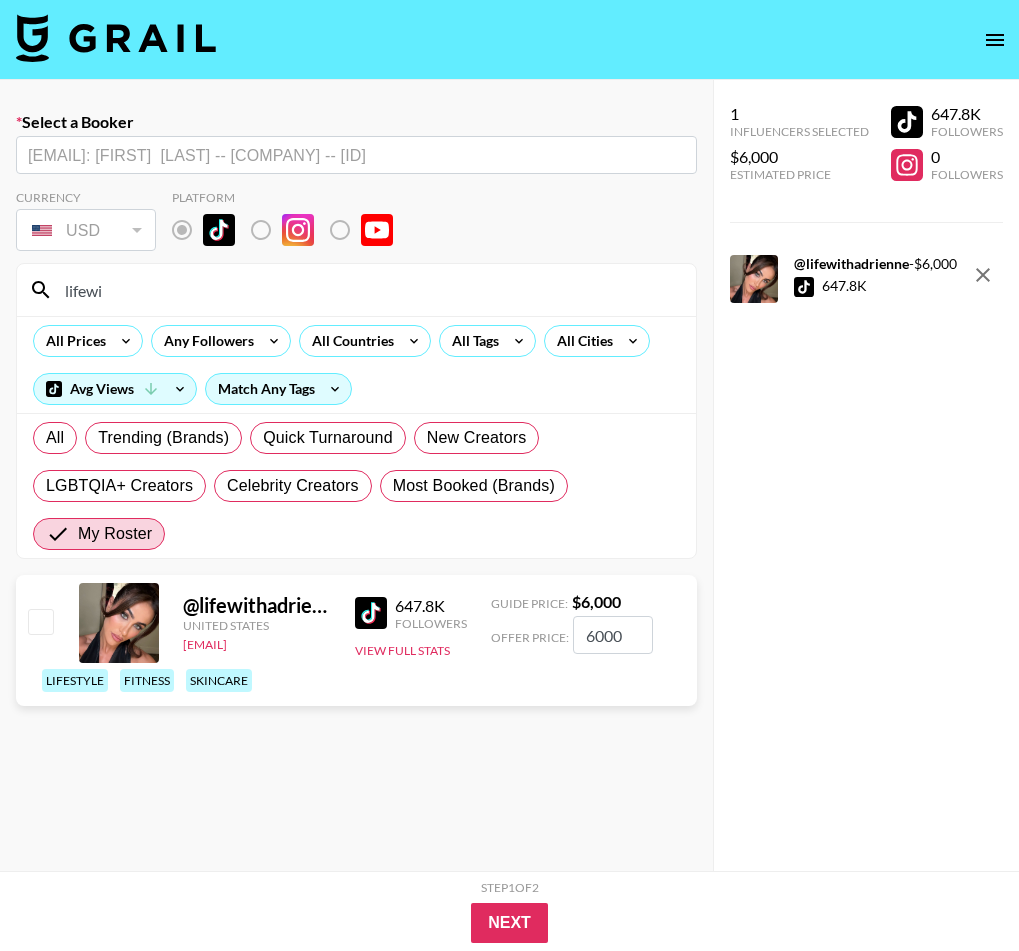 checkbox on "false" 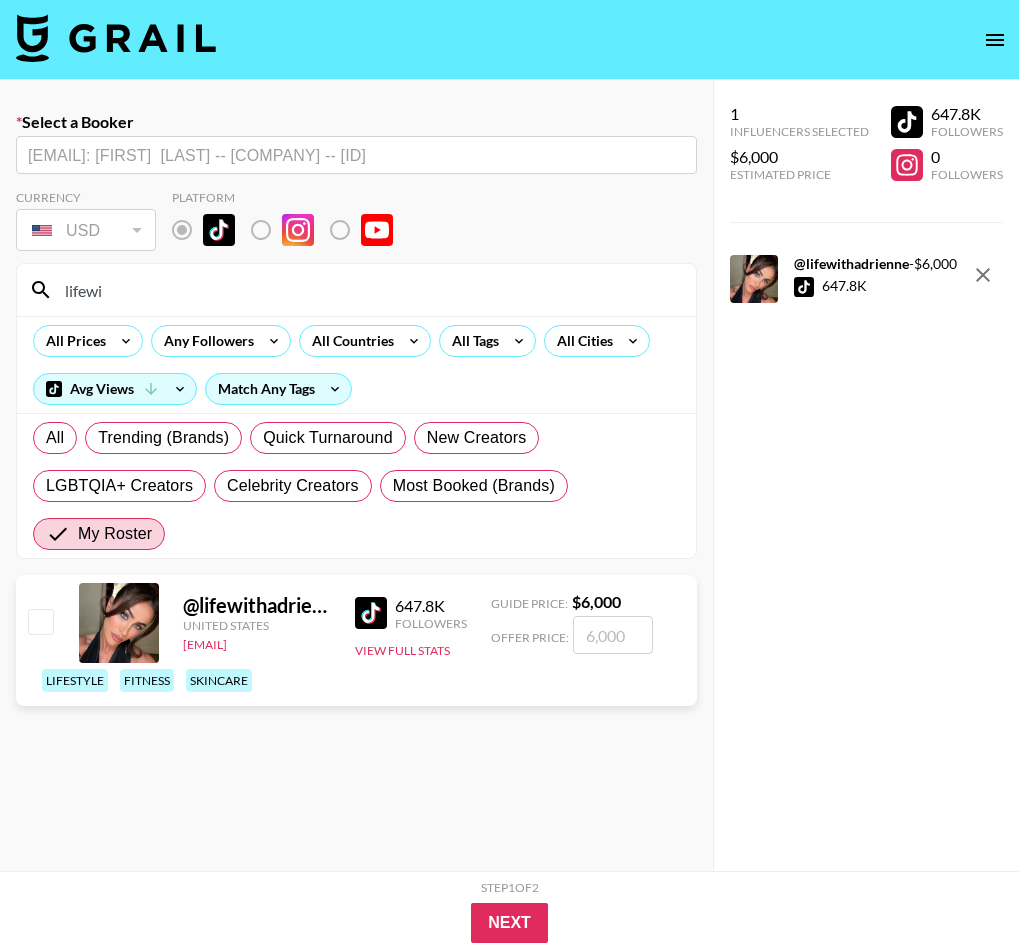 type on "3" 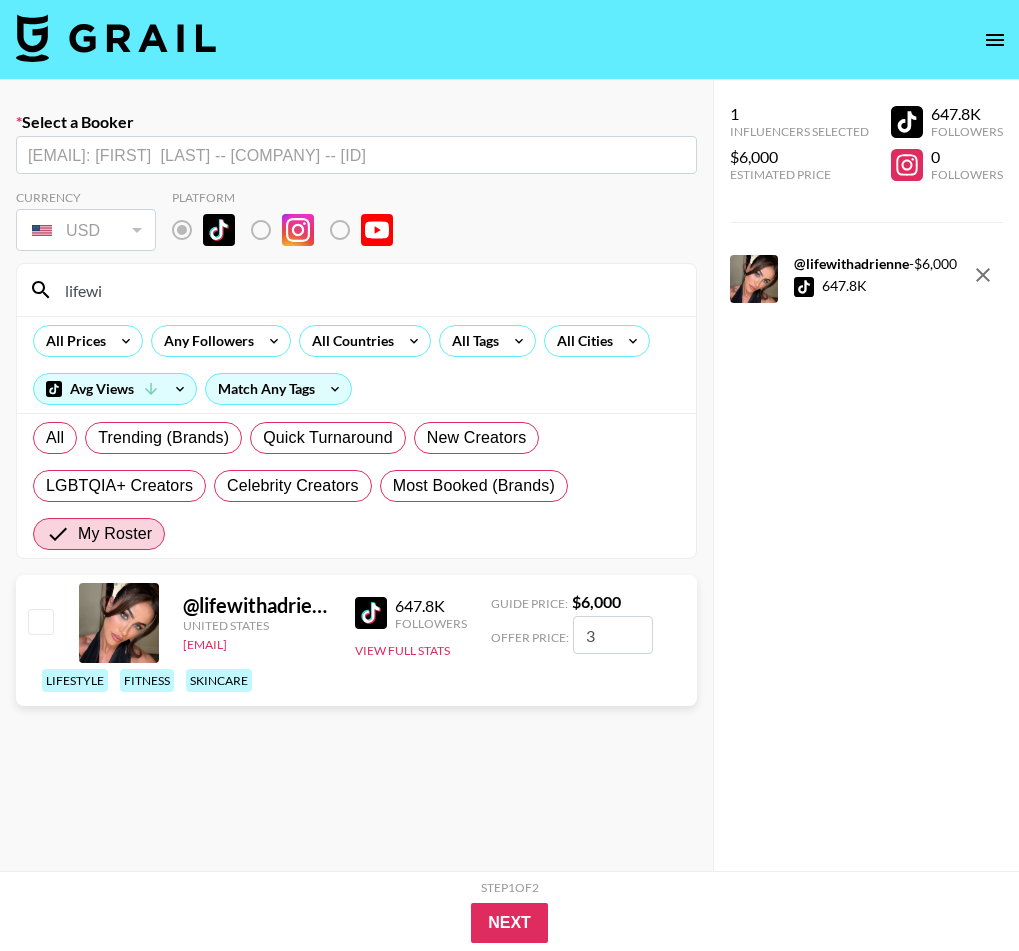 checkbox on "true" 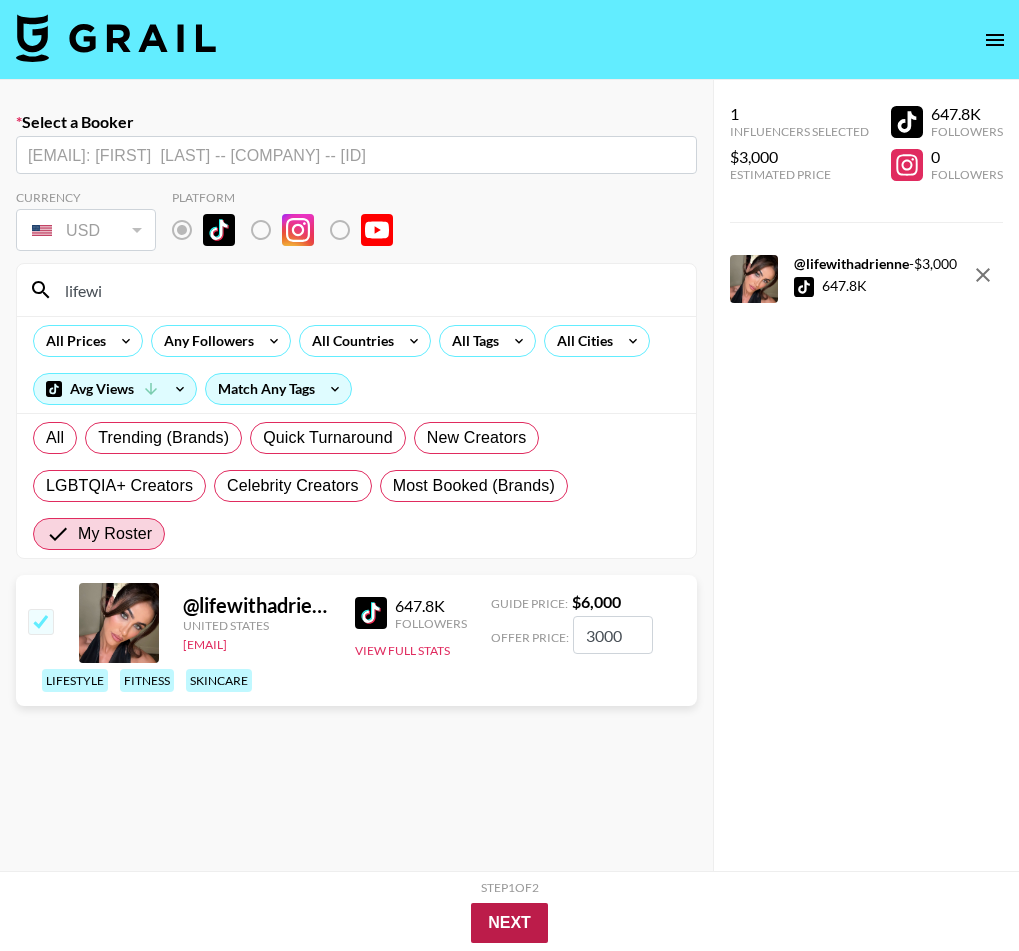 type on "3000" 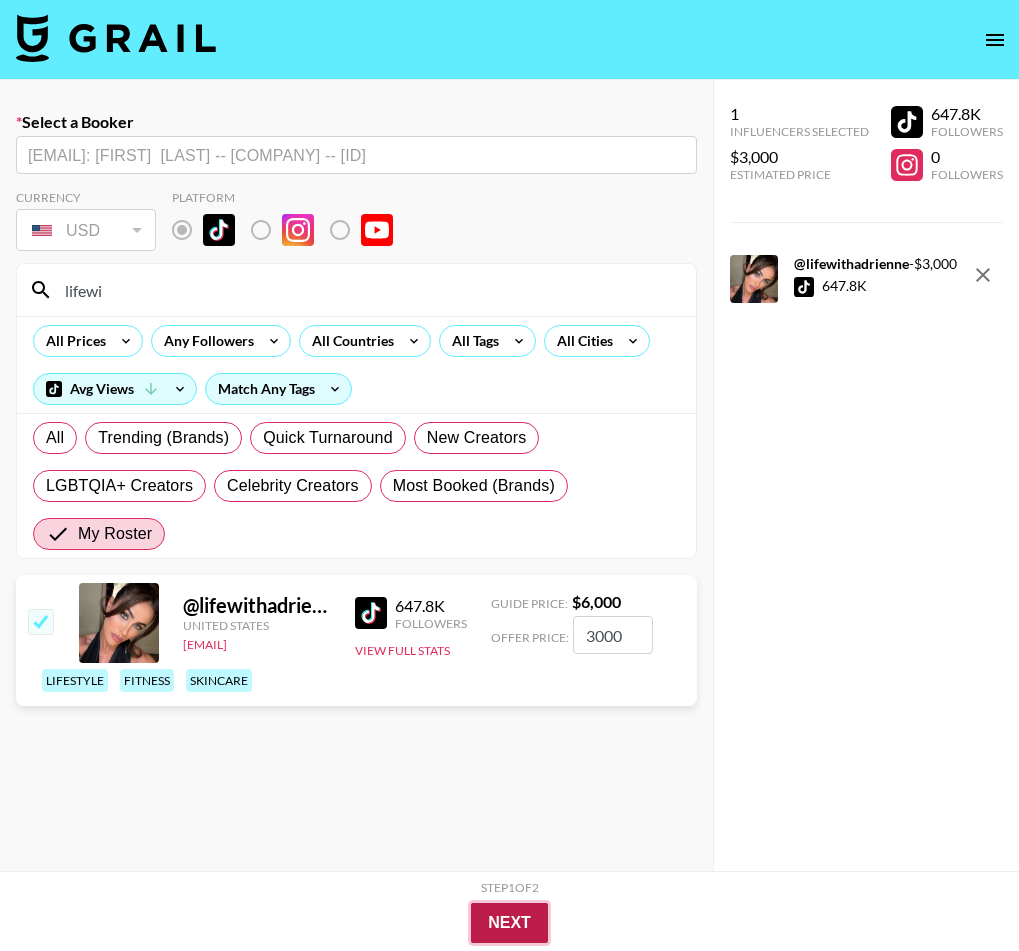 click on "Next" at bounding box center (509, 923) 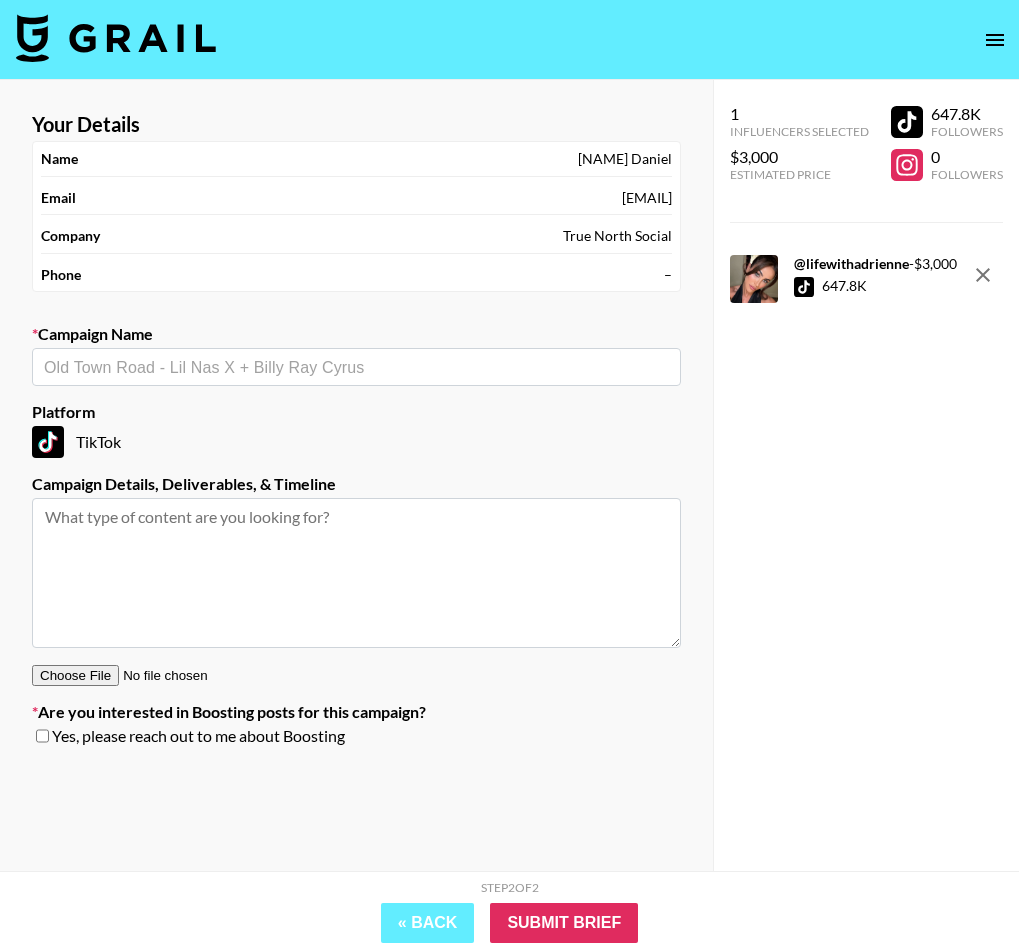 click at bounding box center (356, 367) 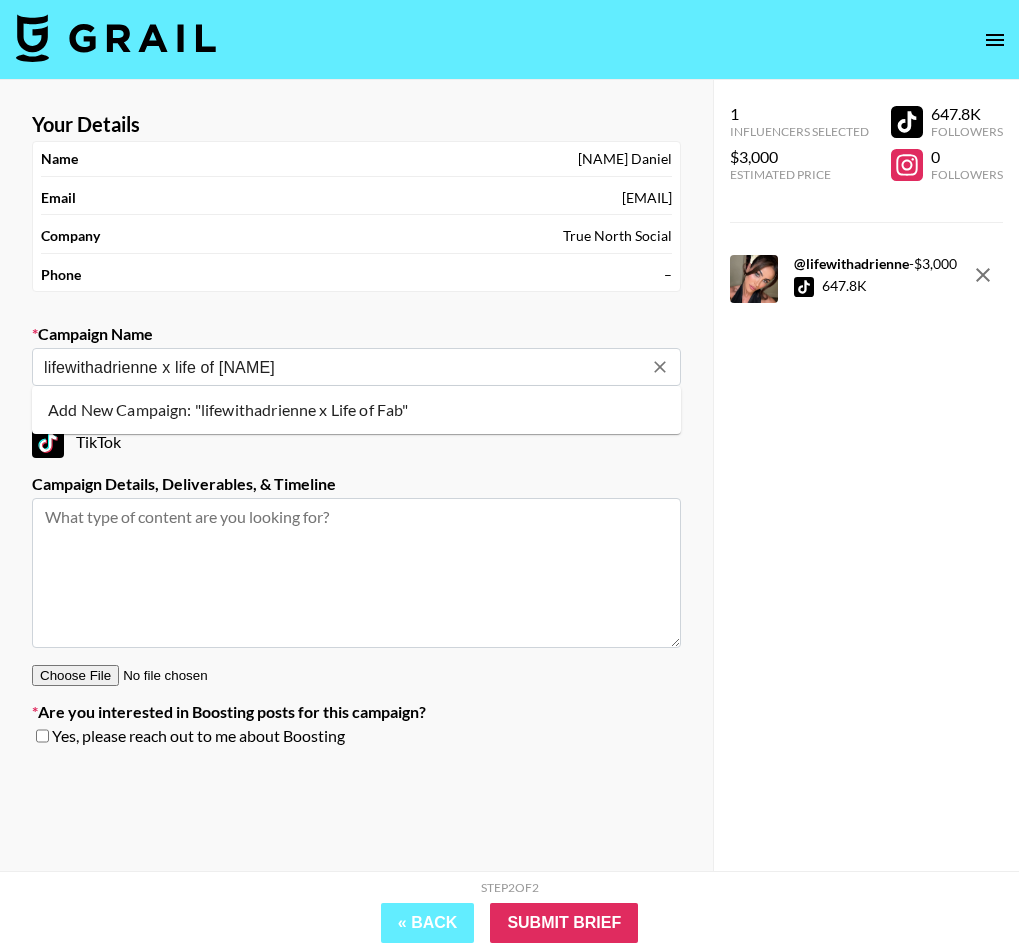 click on "Add New Campaign: "lifewithadrienne x Life of Fab"" at bounding box center (356, 410) 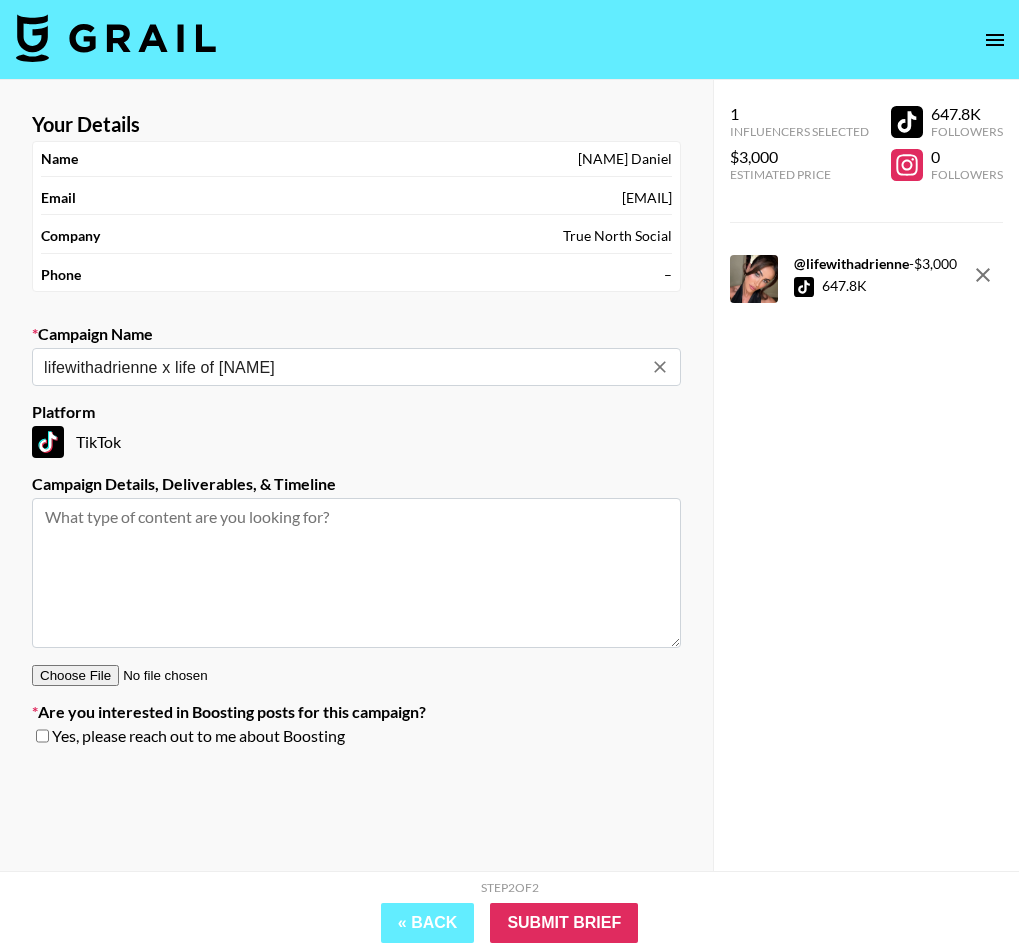type on "lifewithadrienne x life of [NAME]" 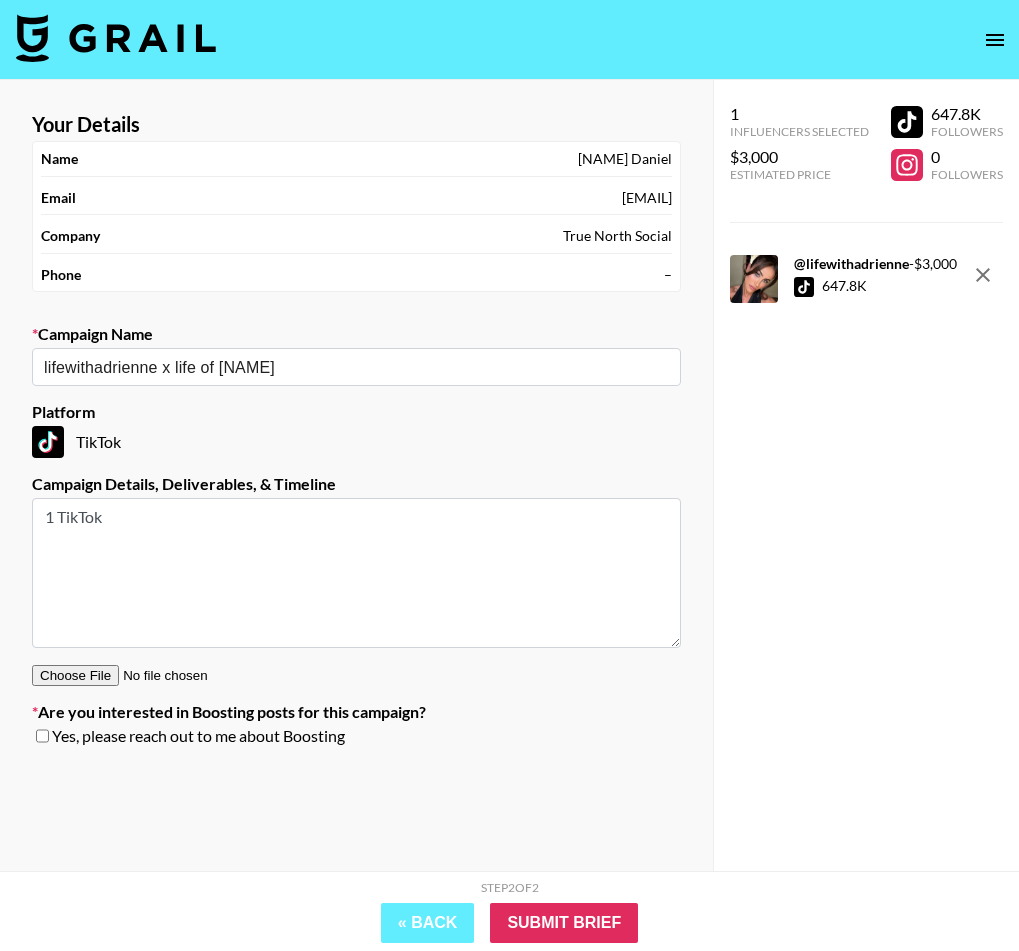 type on "1 TikTok" 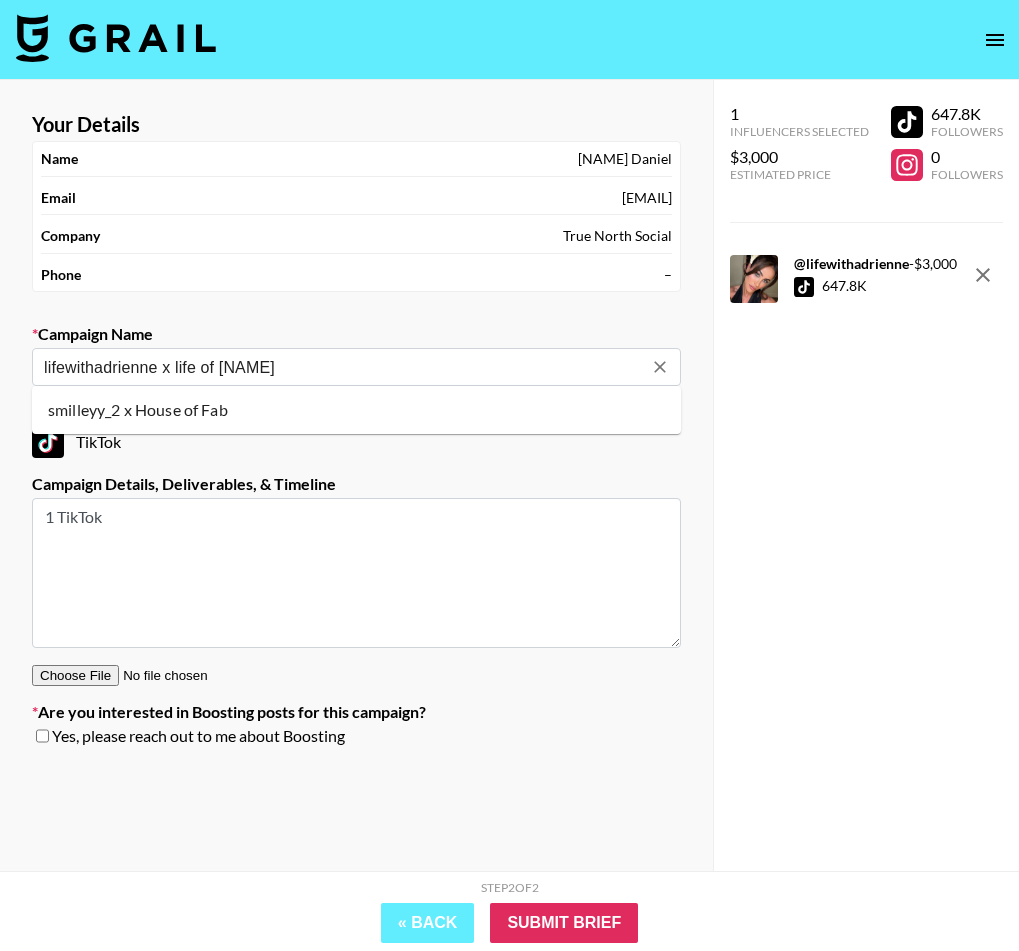 drag, startPoint x: 201, startPoint y: 372, endPoint x: 177, endPoint y: 368, distance: 24.33105 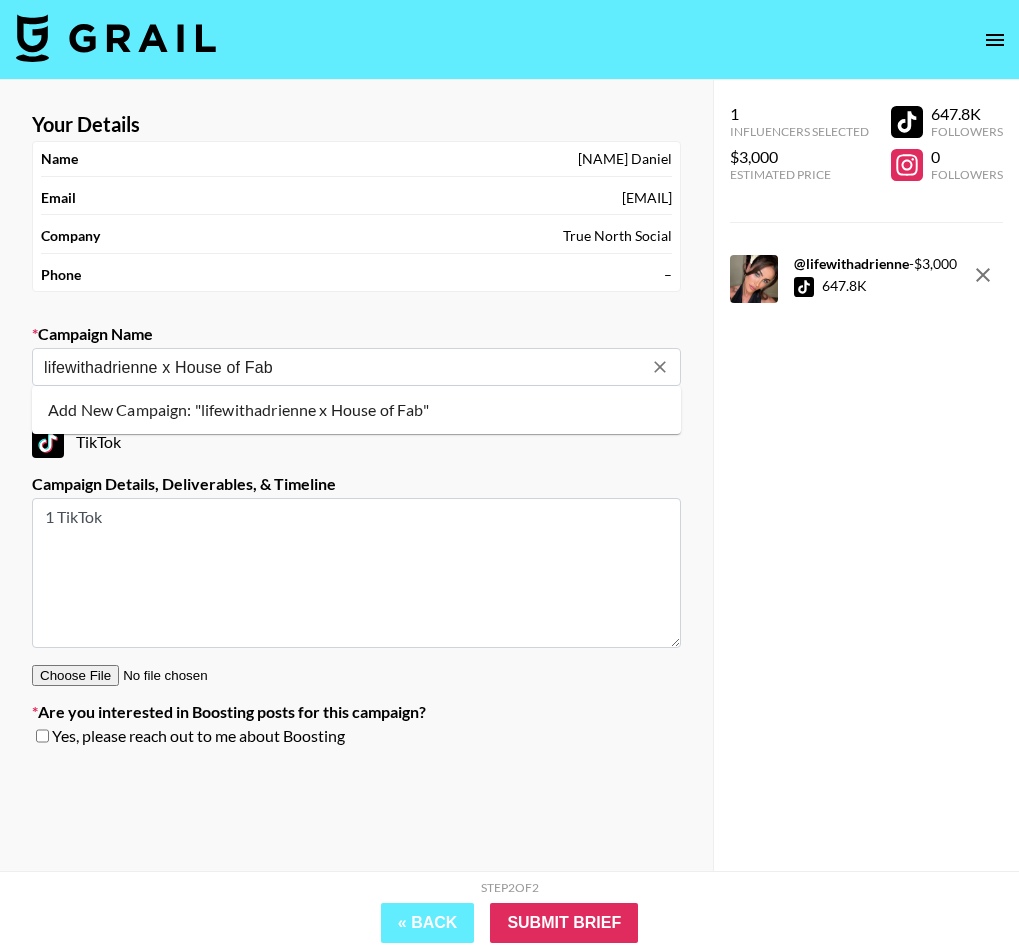 click on "Add New Campaign: "lifewithadrienne x House of Fab"" at bounding box center [356, 410] 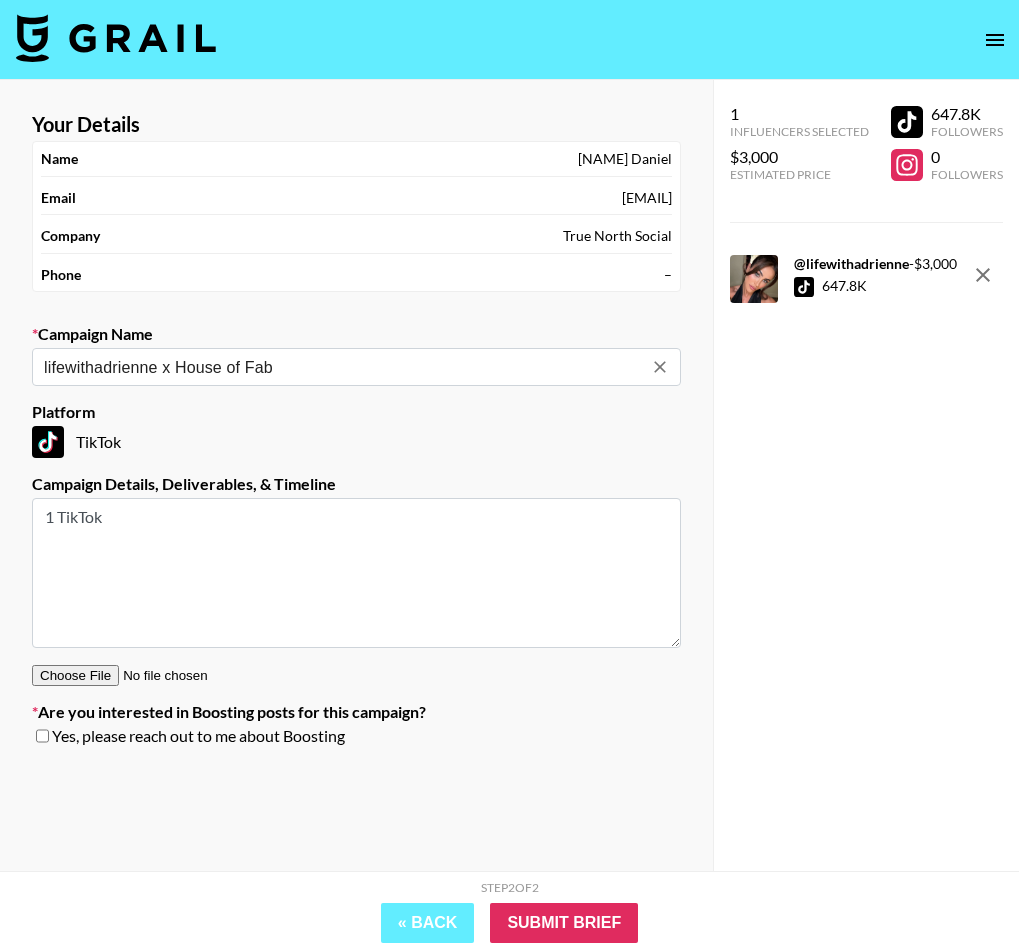 type on "lifewithadrienne x House of Fab" 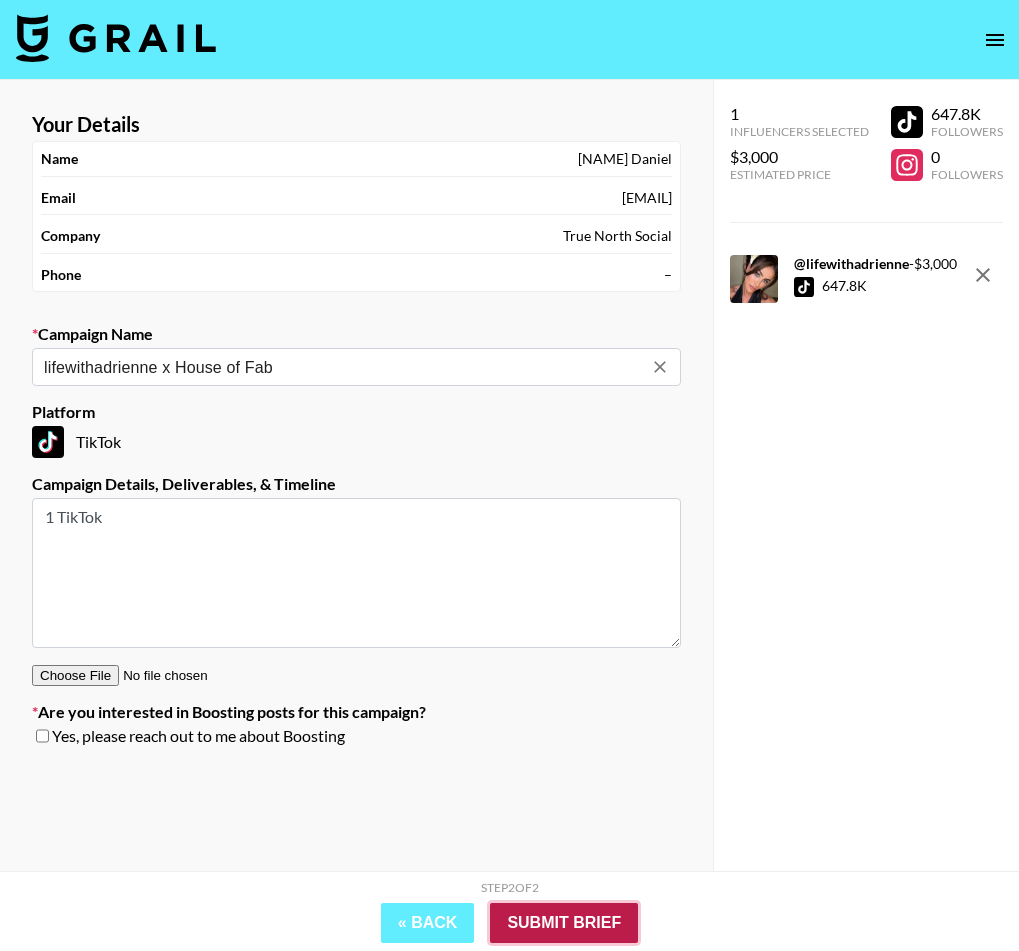 click on "Submit Brief" at bounding box center [564, 923] 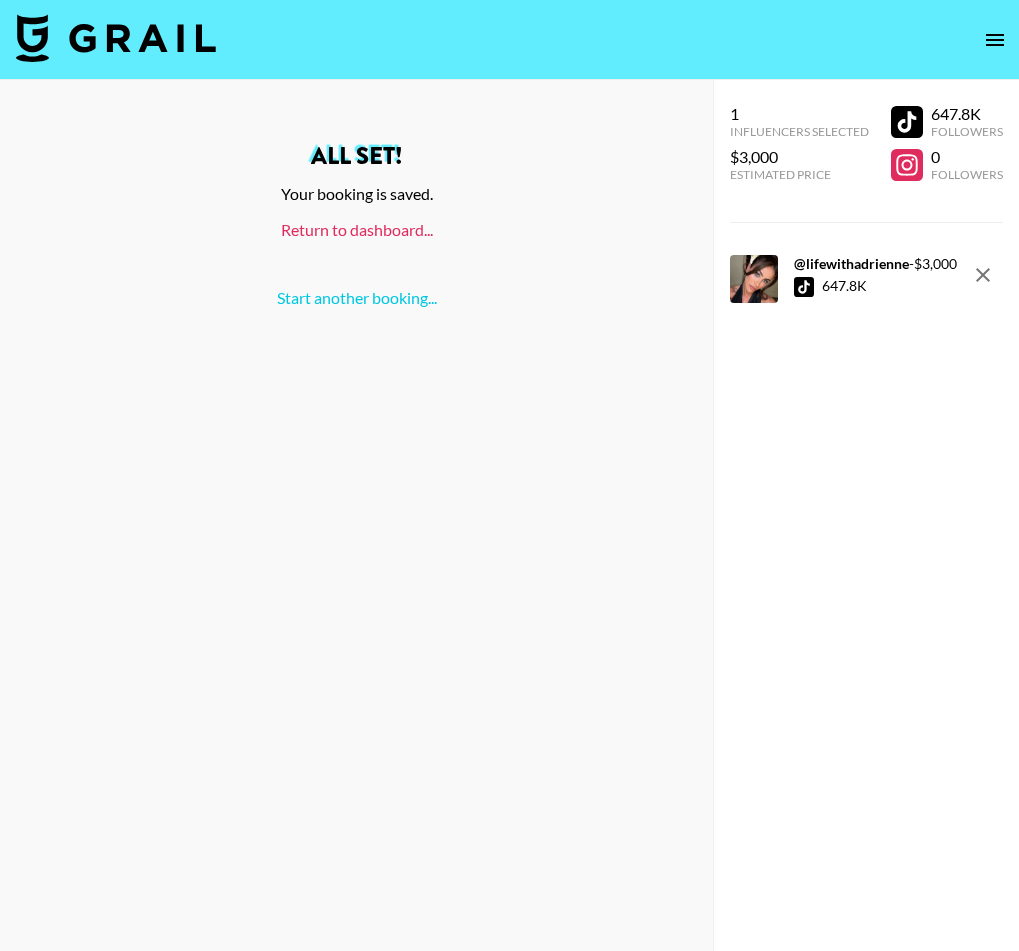 click on "Return to dashboard..." at bounding box center (357, 229) 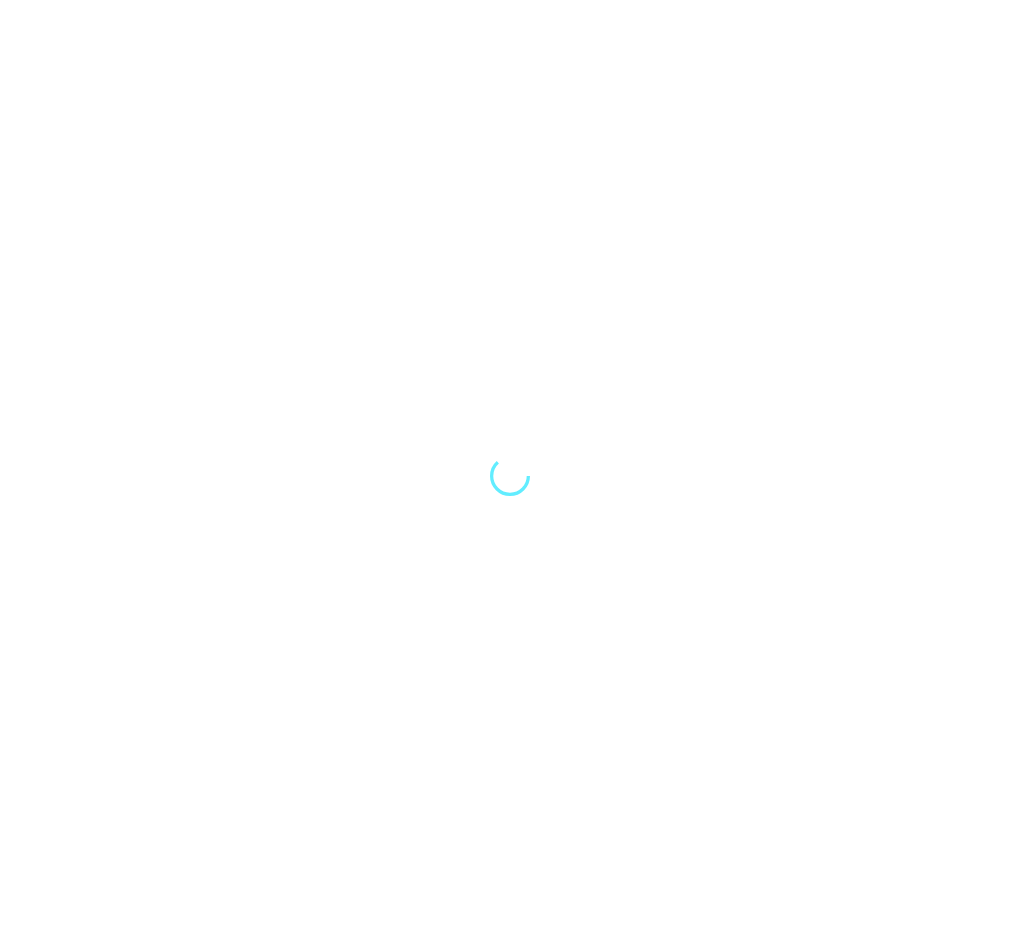 scroll, scrollTop: 0, scrollLeft: 0, axis: both 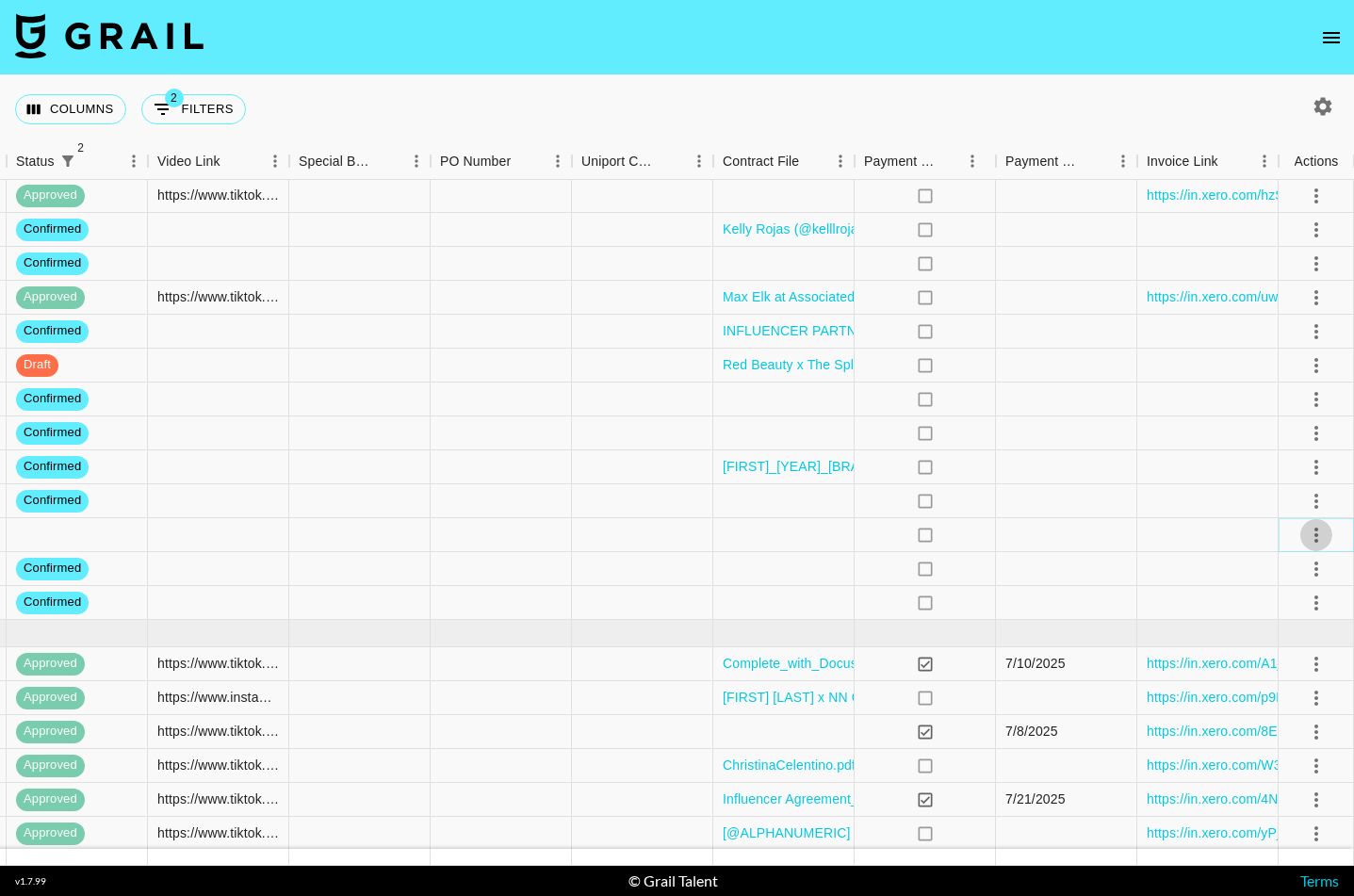 click 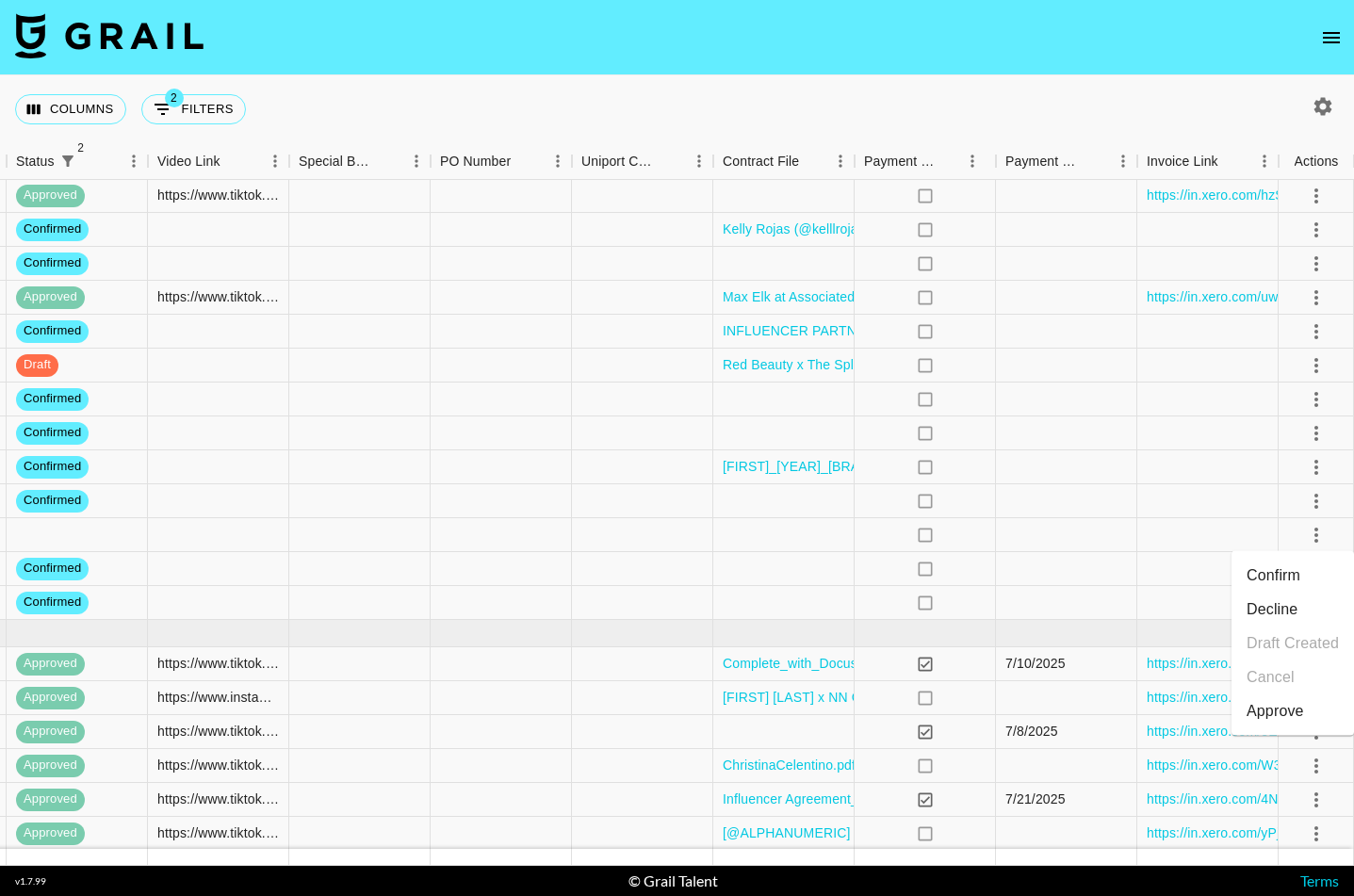 click on "Confirm" at bounding box center (1293, 576) 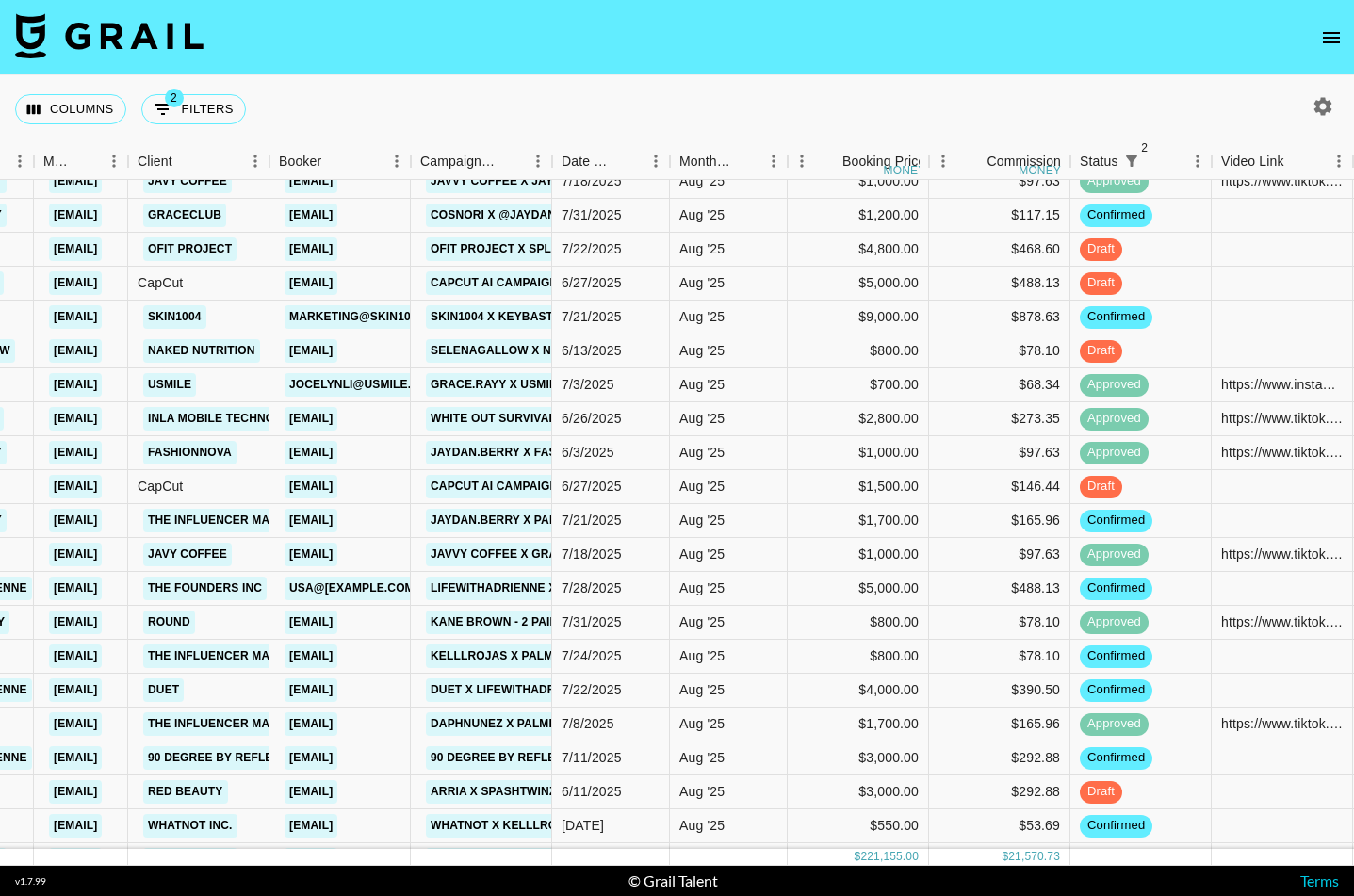 scroll, scrollTop: 0, scrollLeft: 498, axis: horizontal 